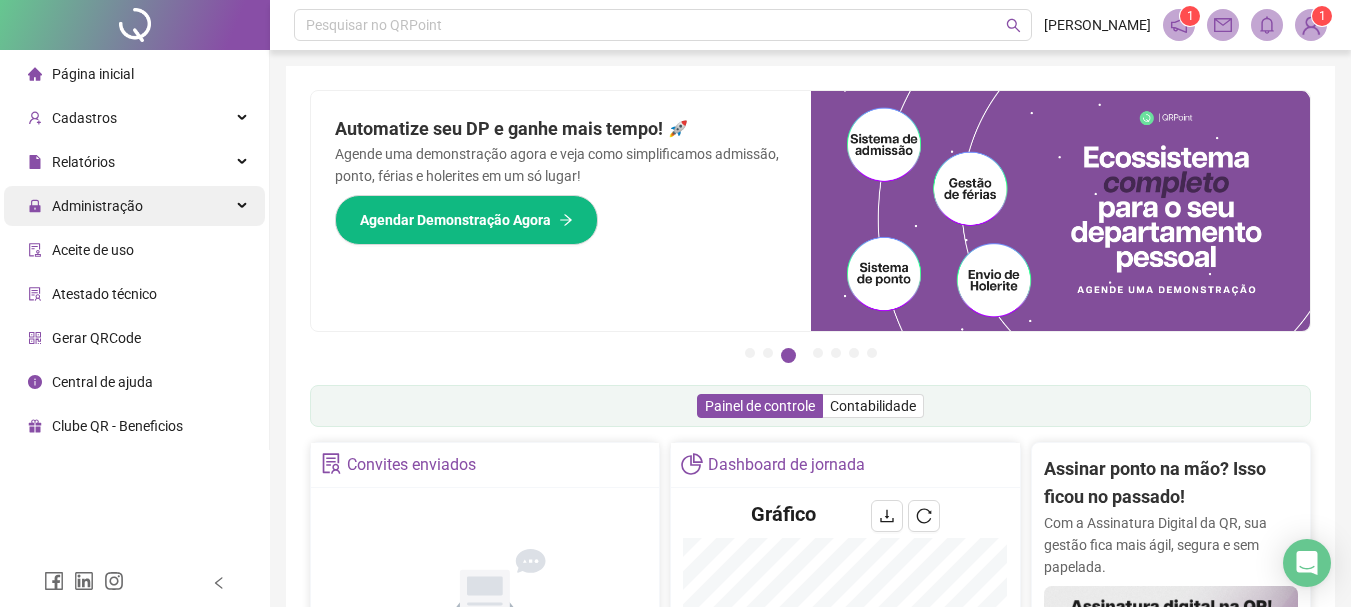 scroll, scrollTop: 663, scrollLeft: 0, axis: vertical 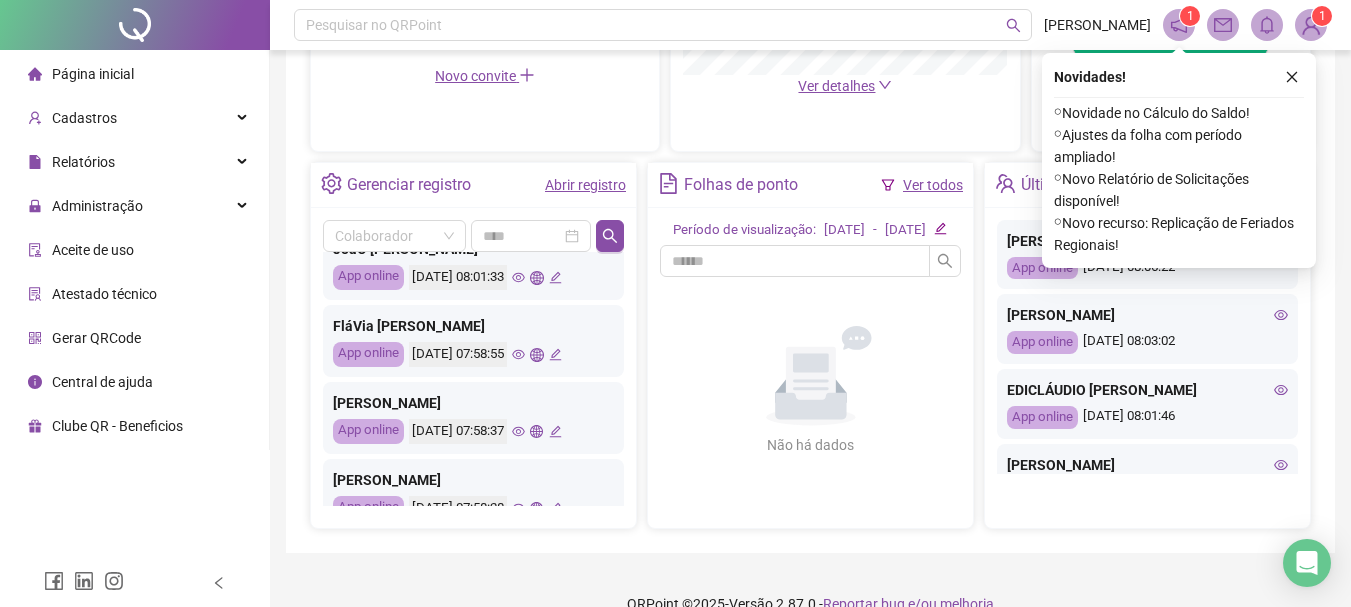 click on "FláVia [PERSON_NAME]" at bounding box center [473, 326] 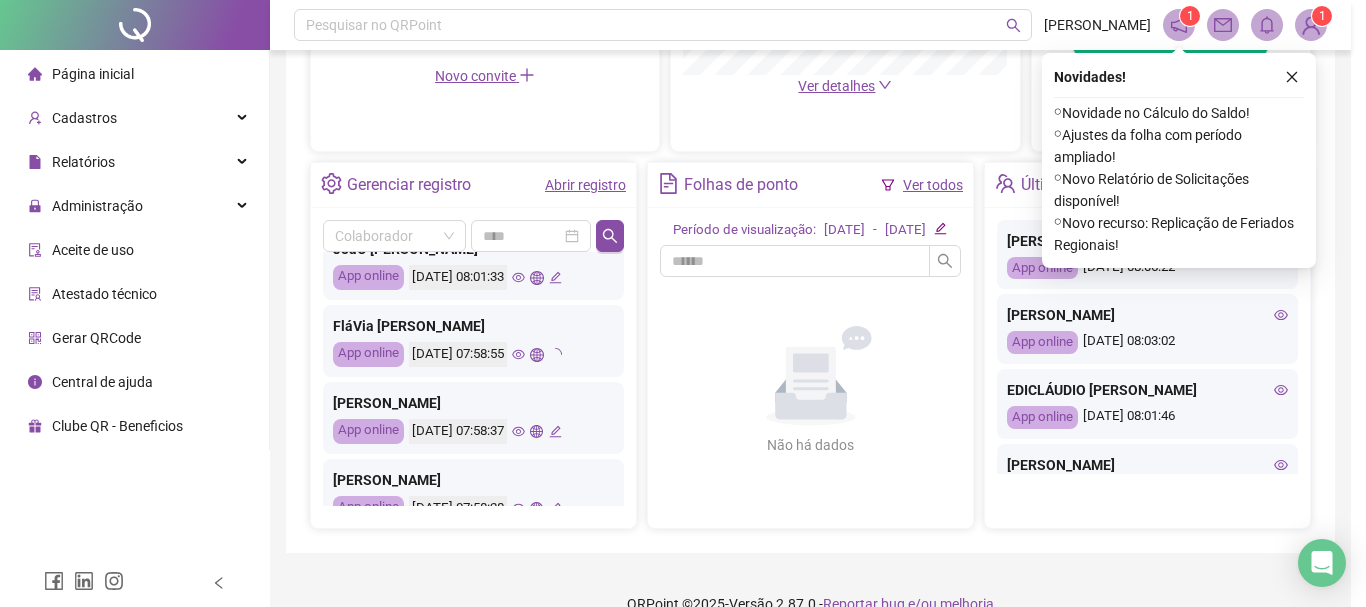type on "**********" 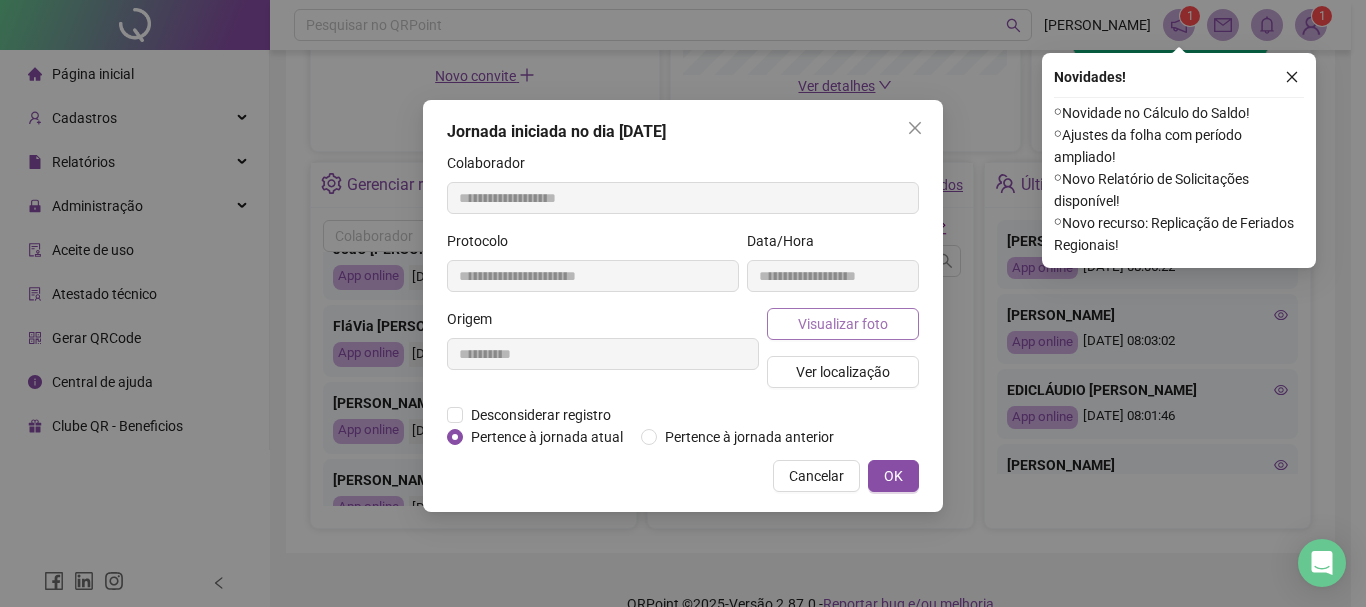 click on "Visualizar foto" at bounding box center [843, 324] 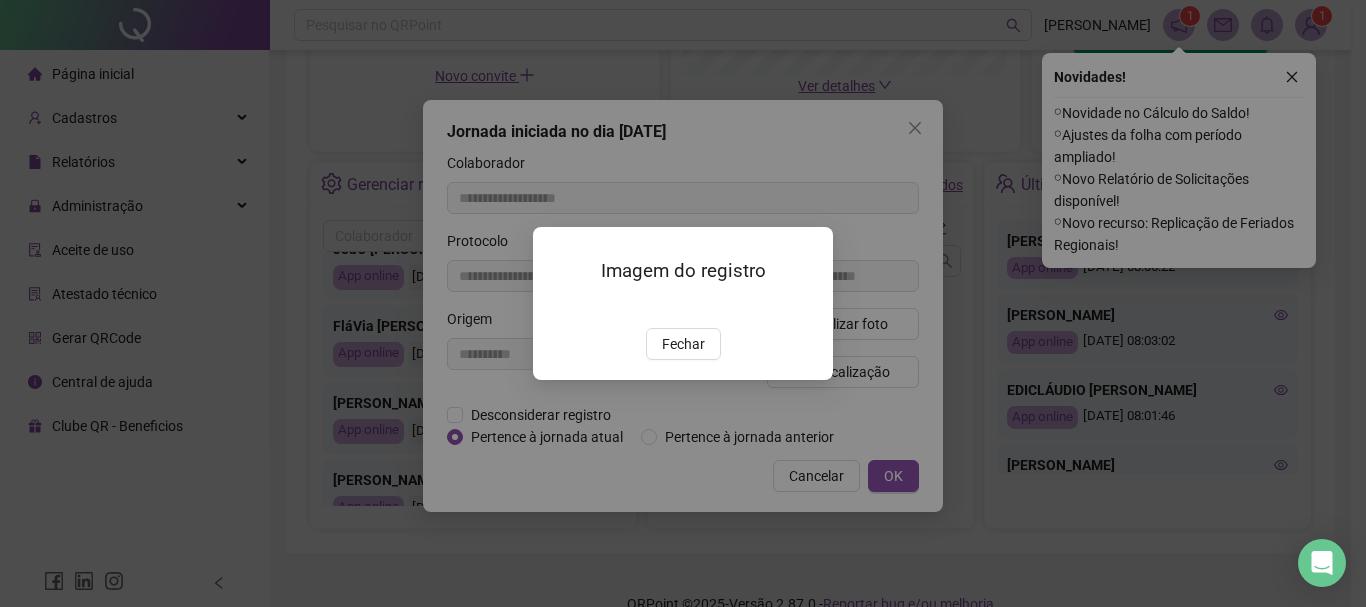 click at bounding box center [557, 307] 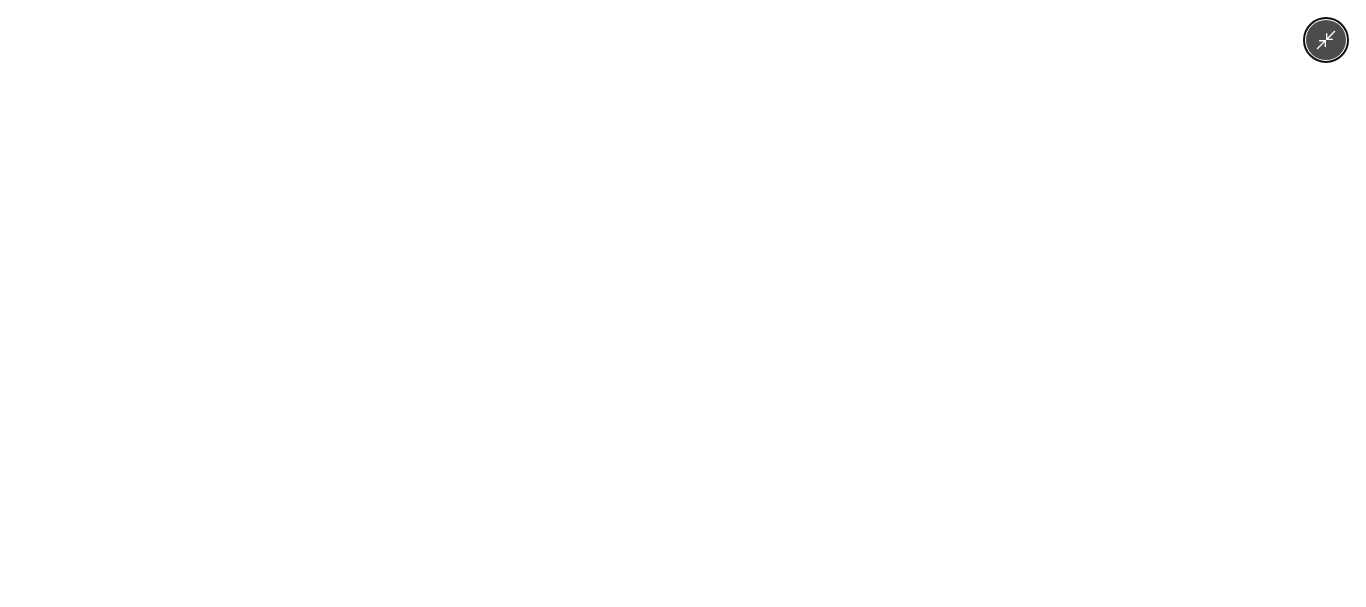 click at bounding box center [682, 303] 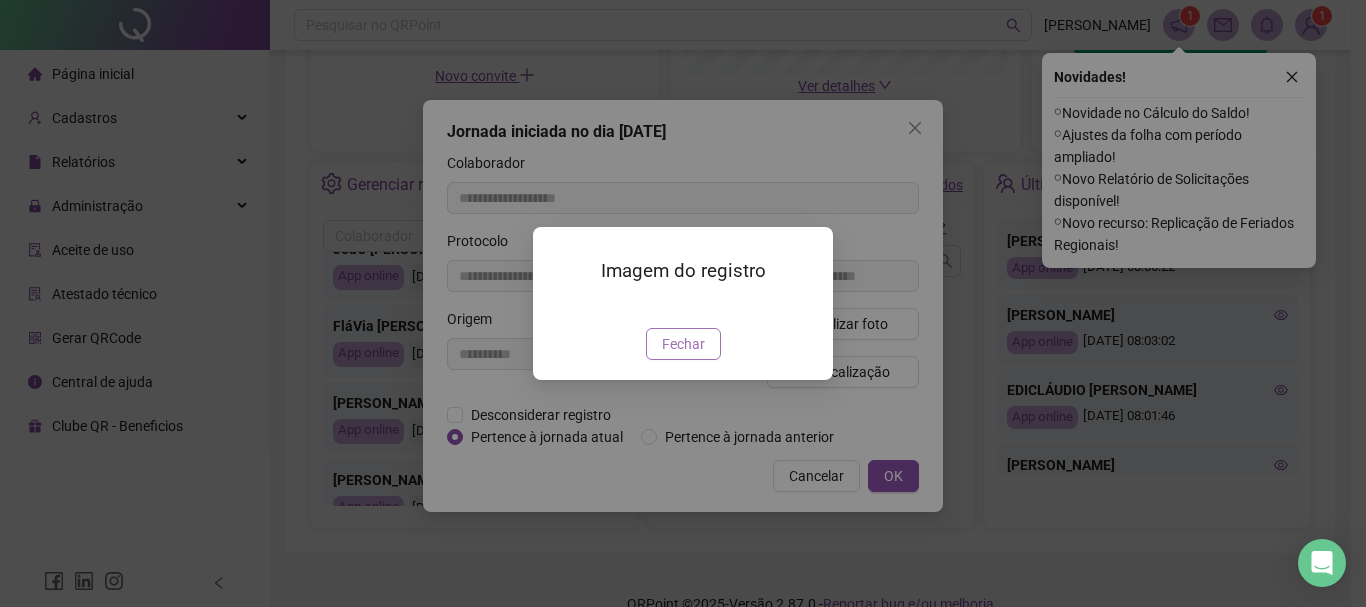 click on "Fechar" at bounding box center [683, 344] 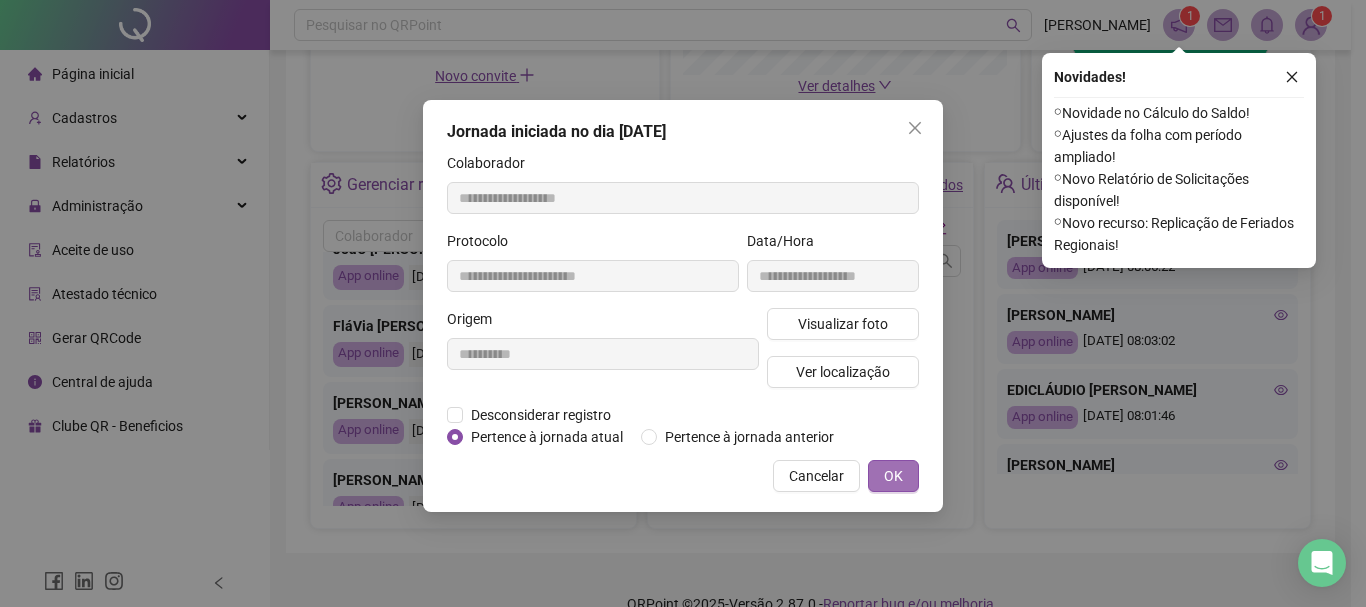 click on "OK" at bounding box center (893, 476) 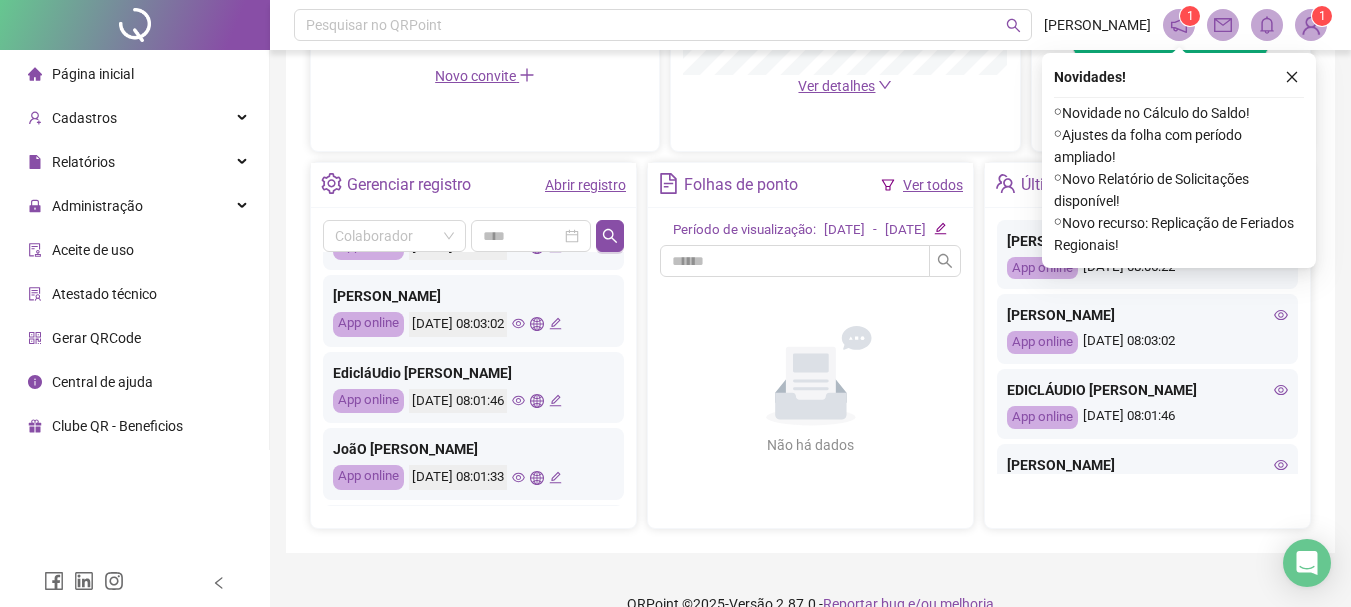 scroll, scrollTop: 0, scrollLeft: 0, axis: both 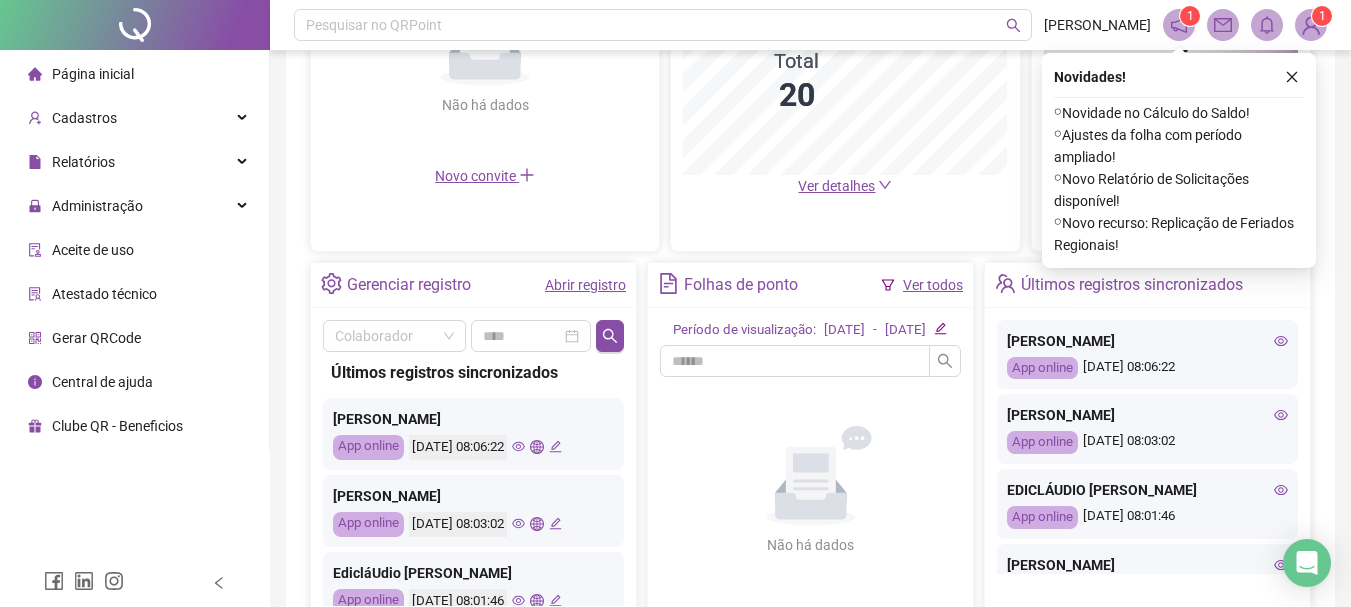 click 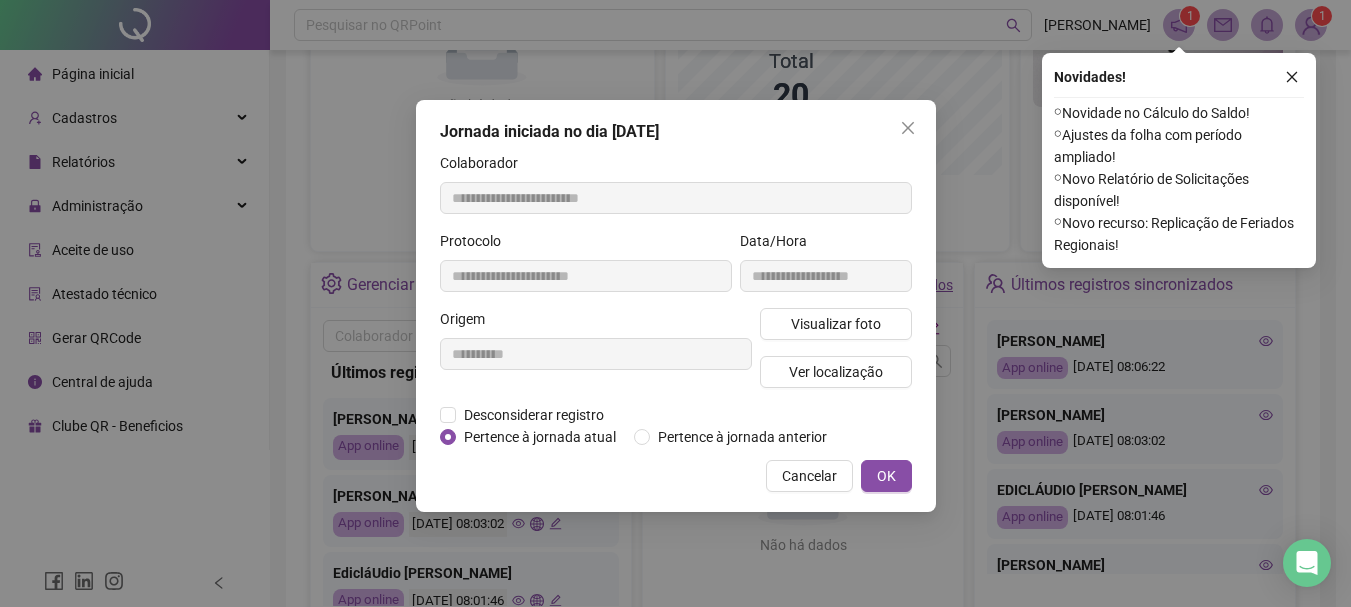 type on "**********" 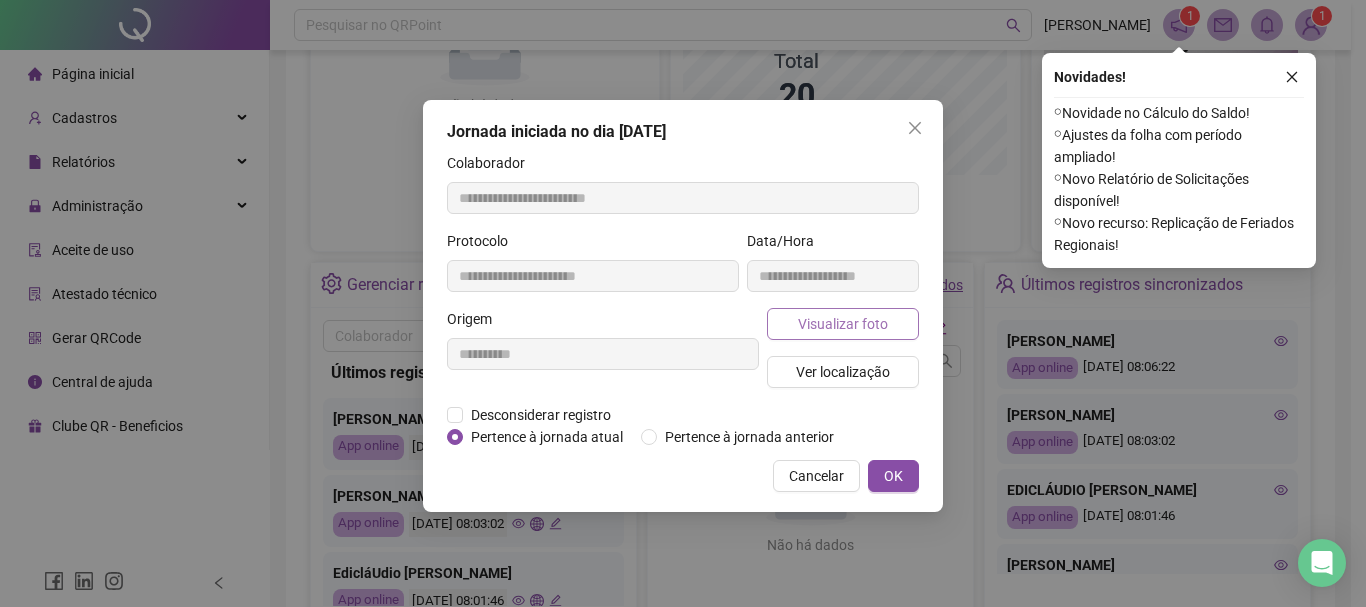 click on "Visualizar foto" at bounding box center [843, 324] 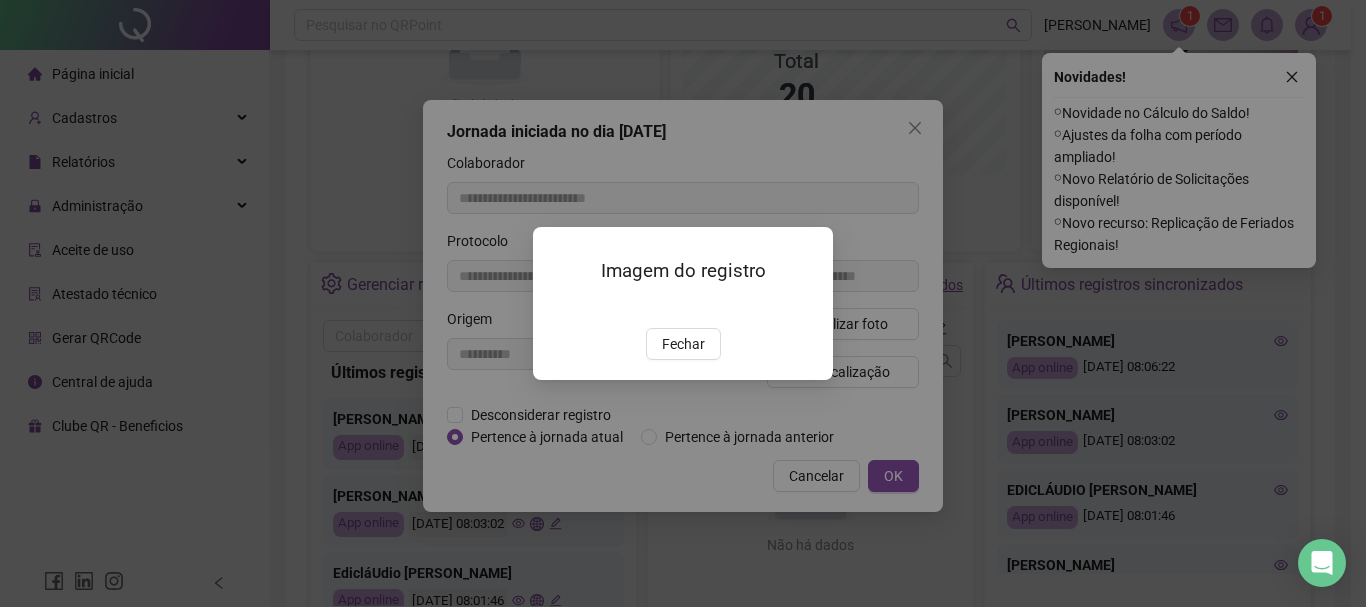 click at bounding box center (557, 307) 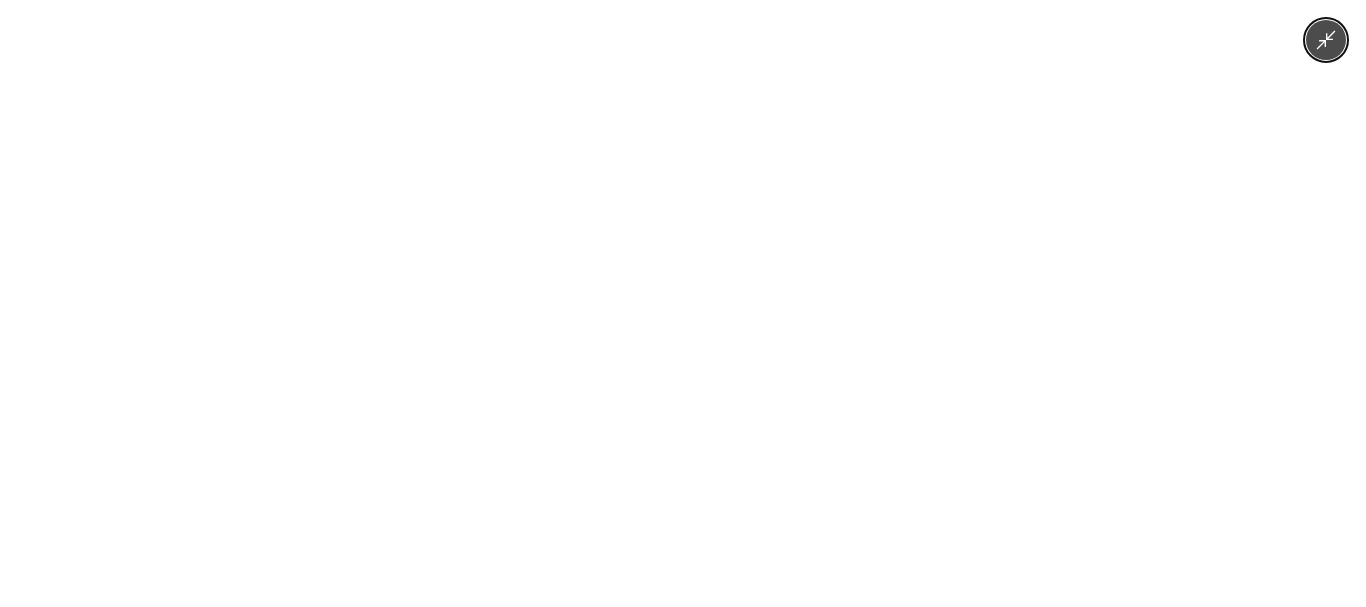 click at bounding box center [682, 303] 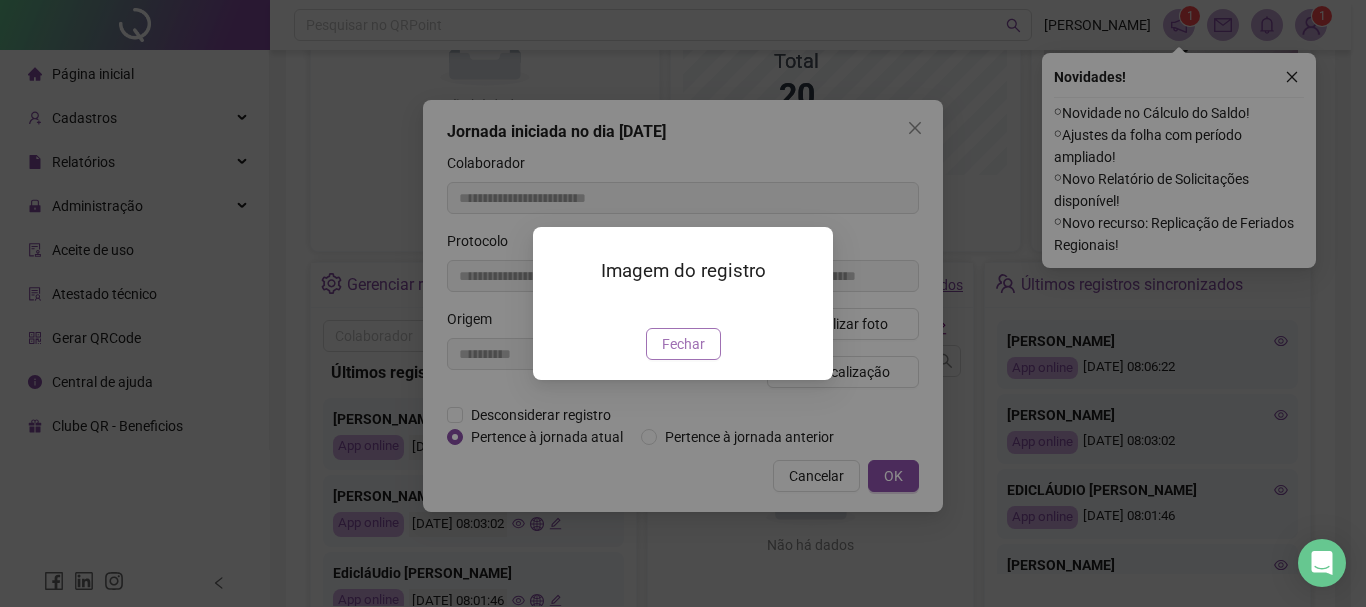 click on "Fechar" at bounding box center [683, 344] 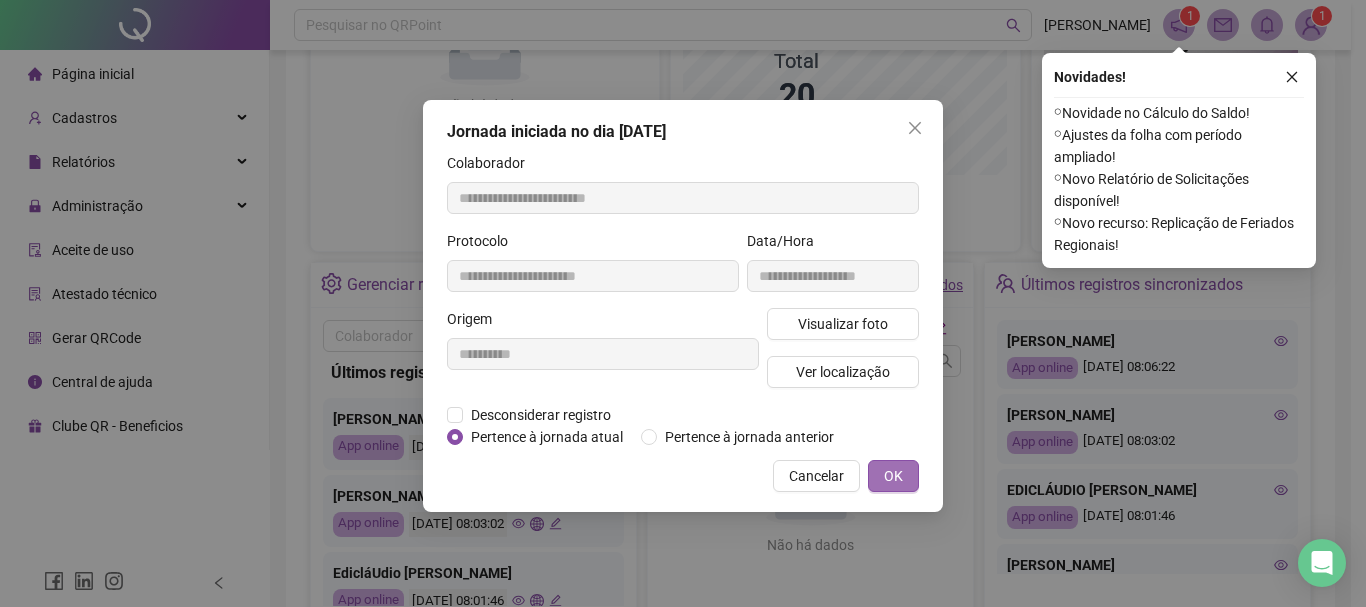 click on "OK" at bounding box center [893, 476] 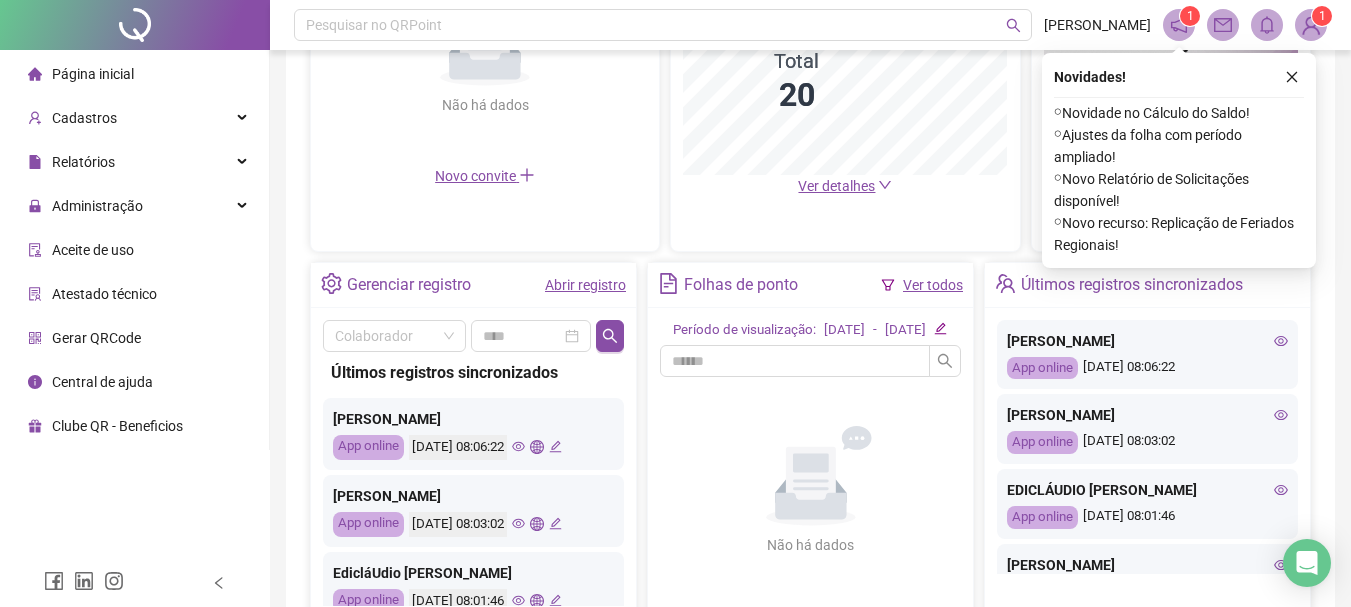 click 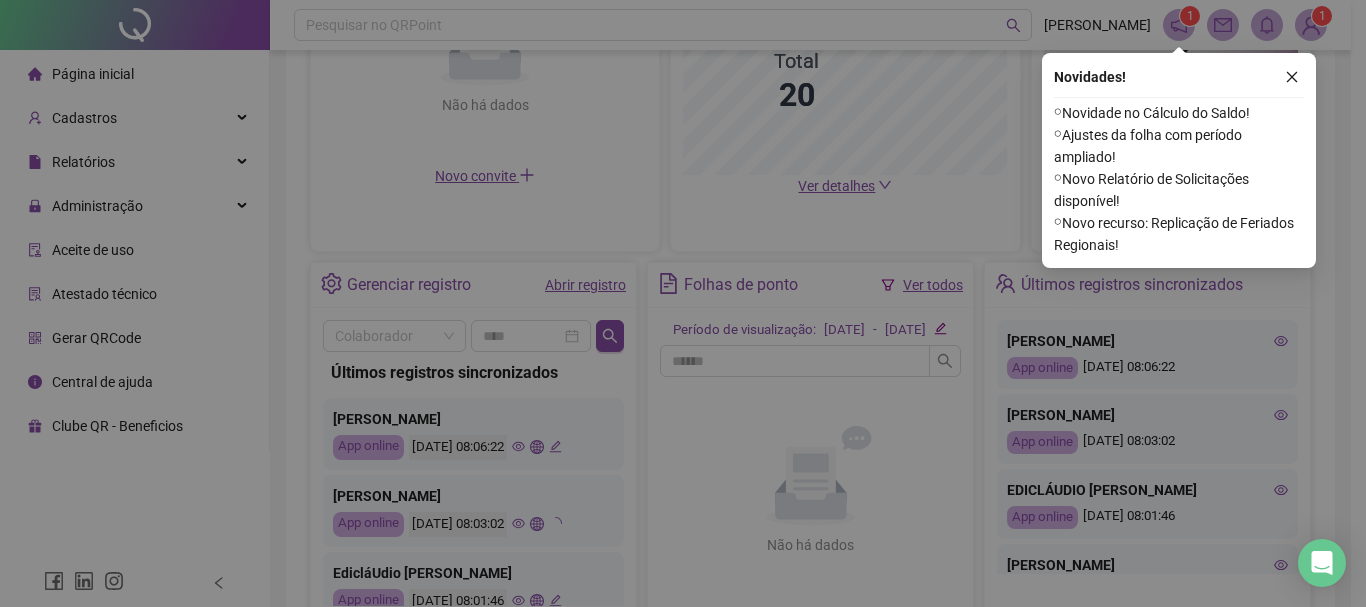 type on "**********" 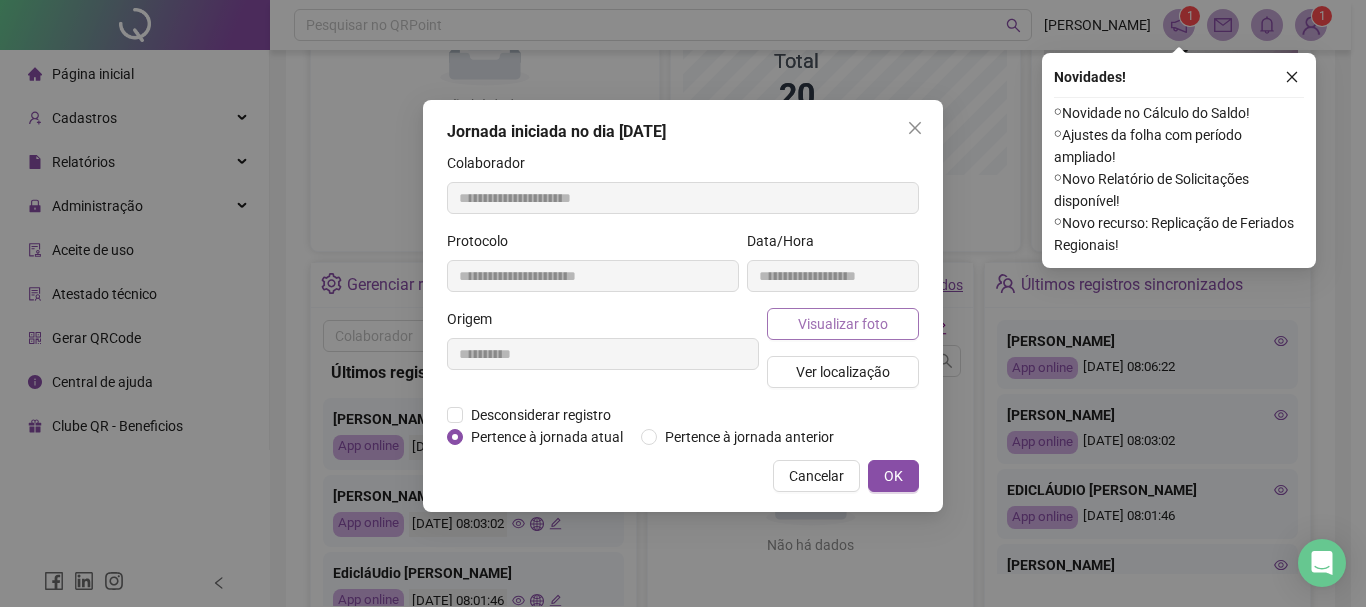 click on "Visualizar foto" at bounding box center (843, 324) 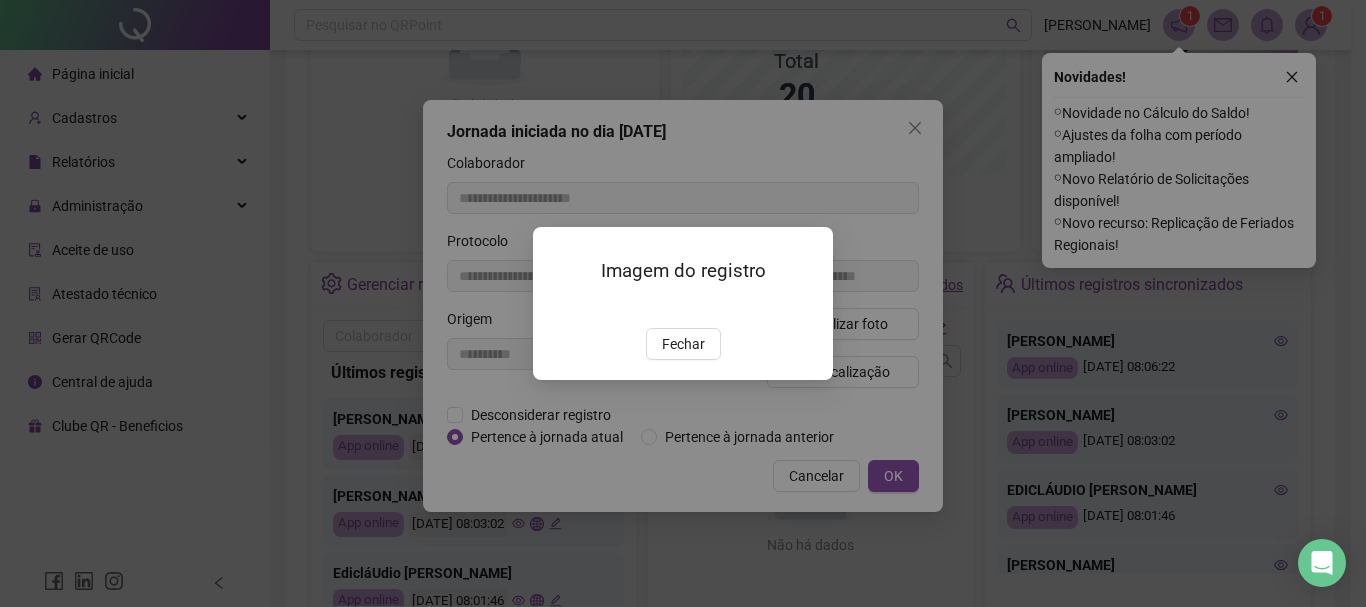 click at bounding box center [557, 307] 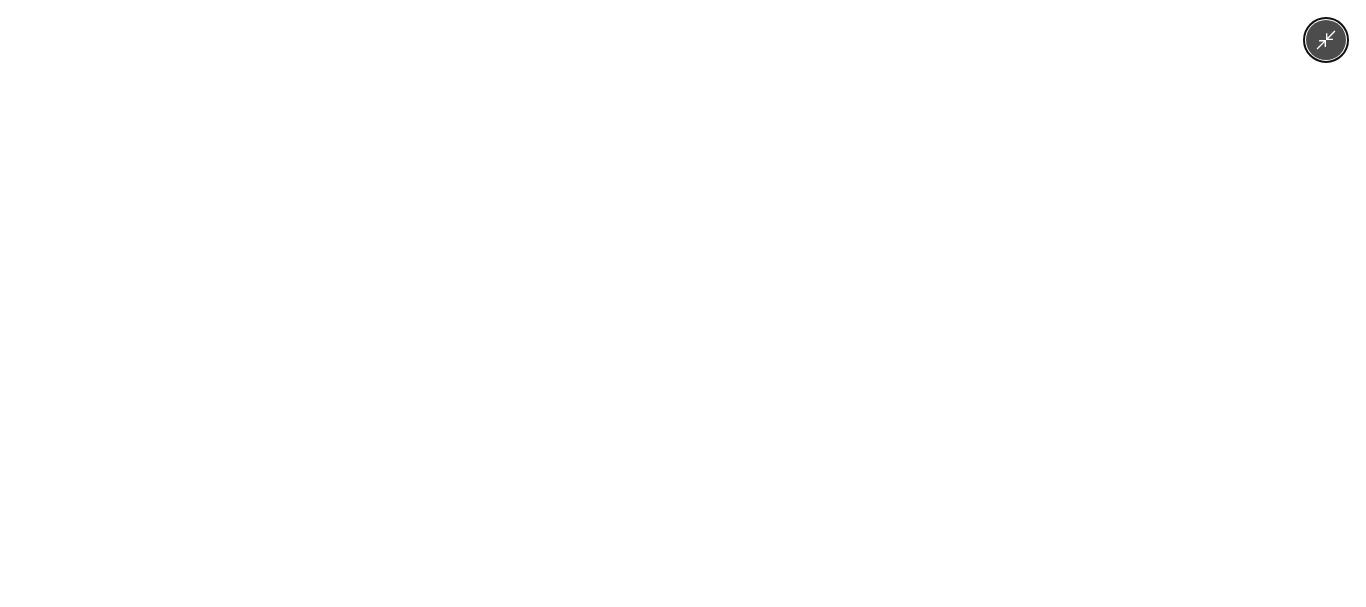 click at bounding box center [682, 303] 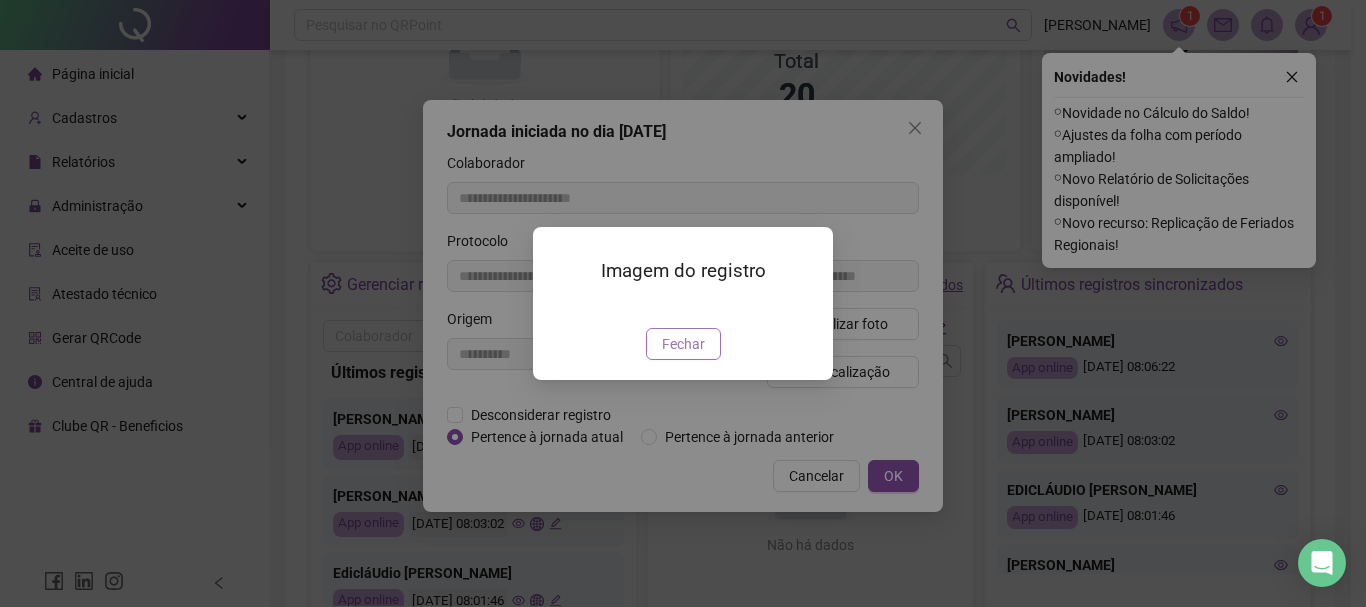 click on "Fechar" at bounding box center (683, 344) 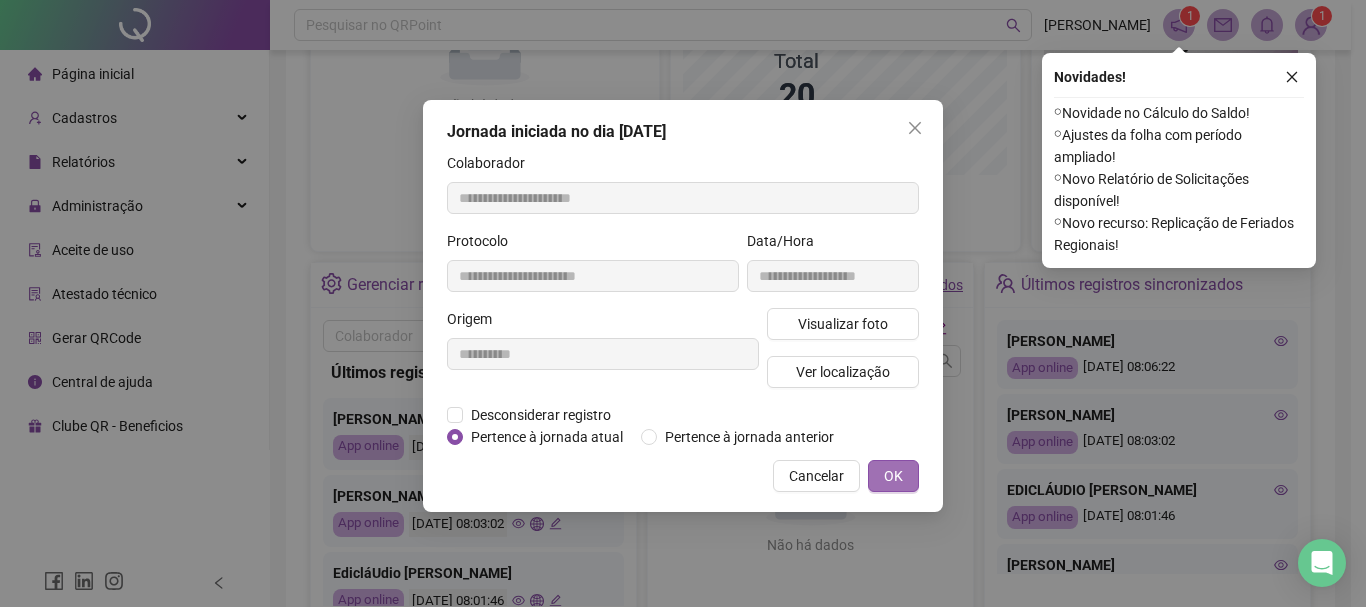click on "OK" at bounding box center (893, 476) 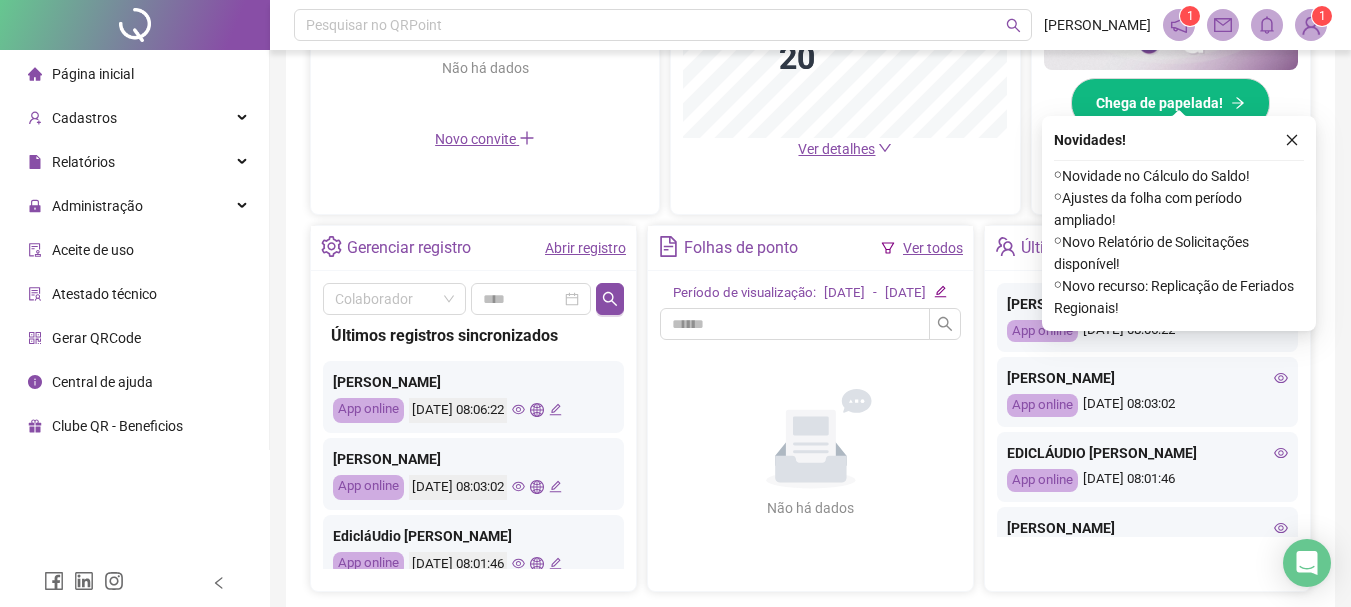 scroll, scrollTop: 663, scrollLeft: 0, axis: vertical 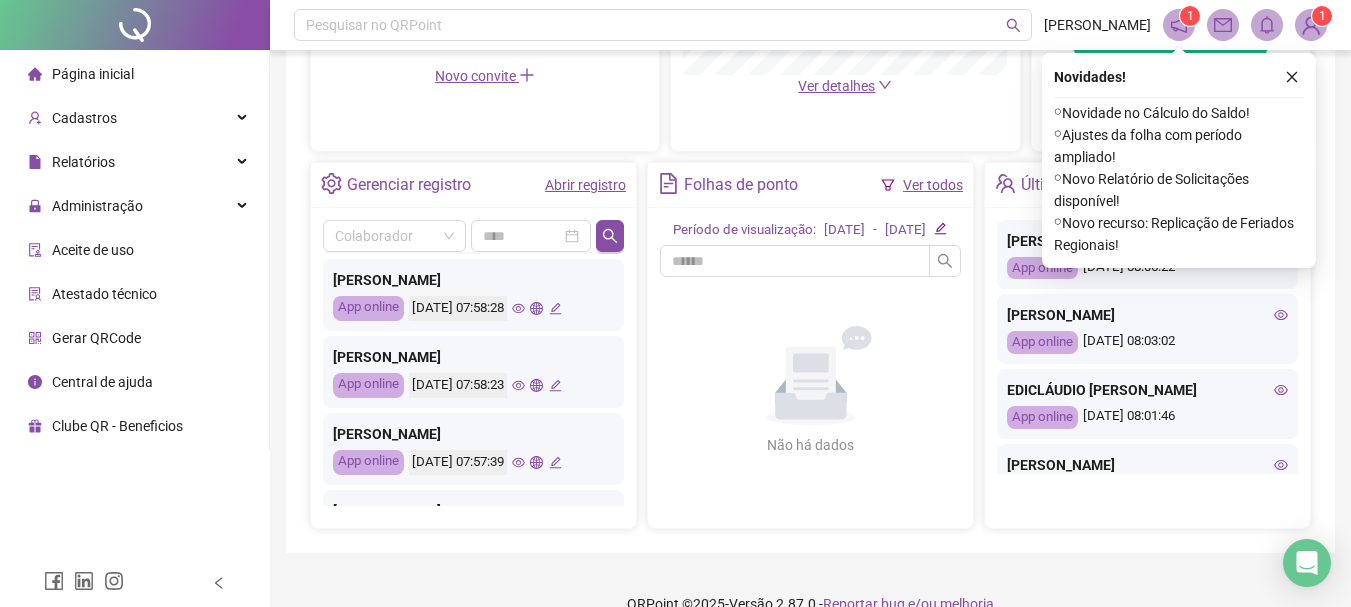 click 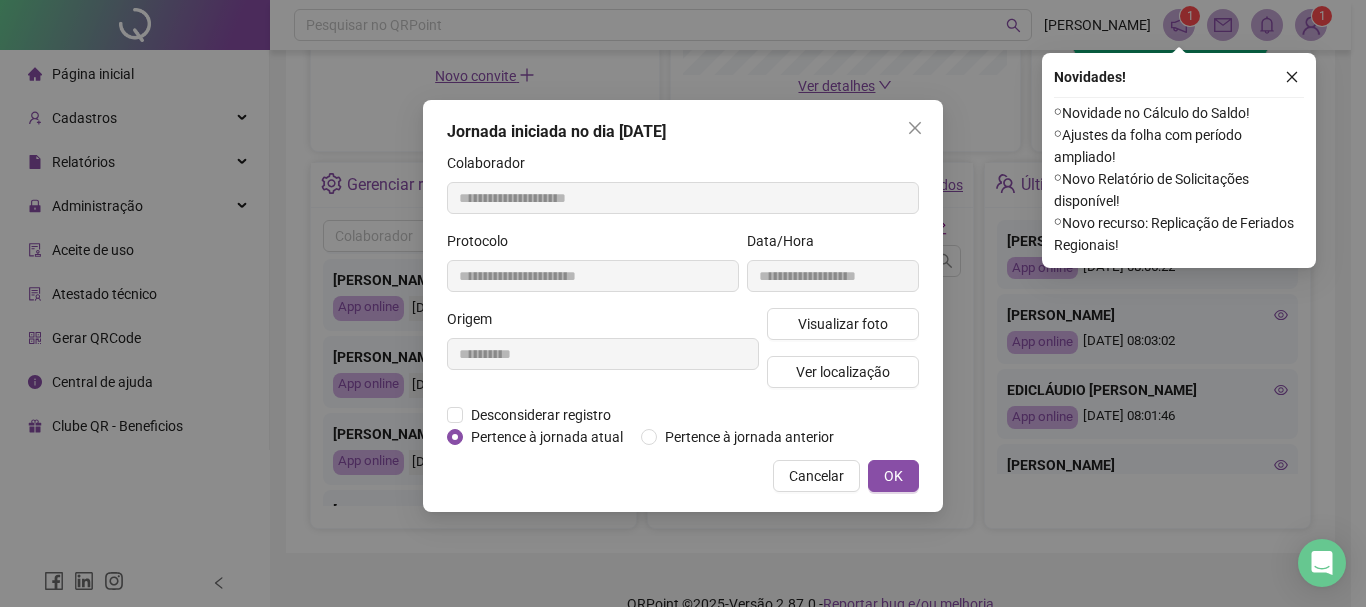type on "**********" 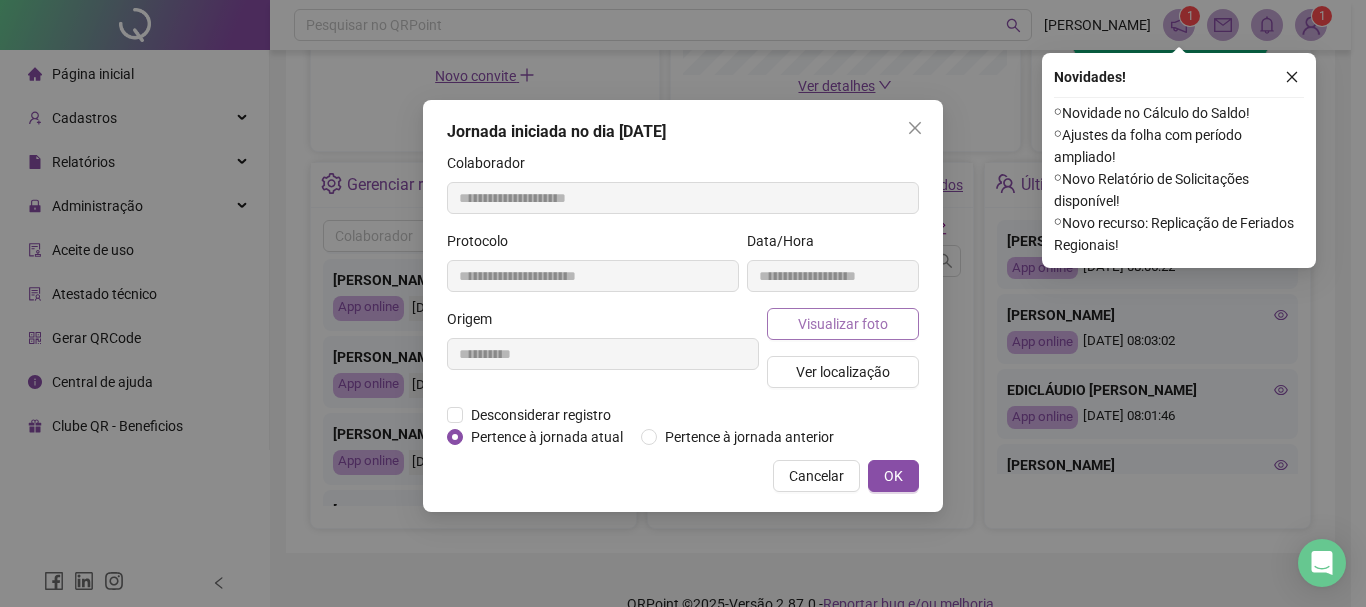 click on "Visualizar foto" at bounding box center [843, 324] 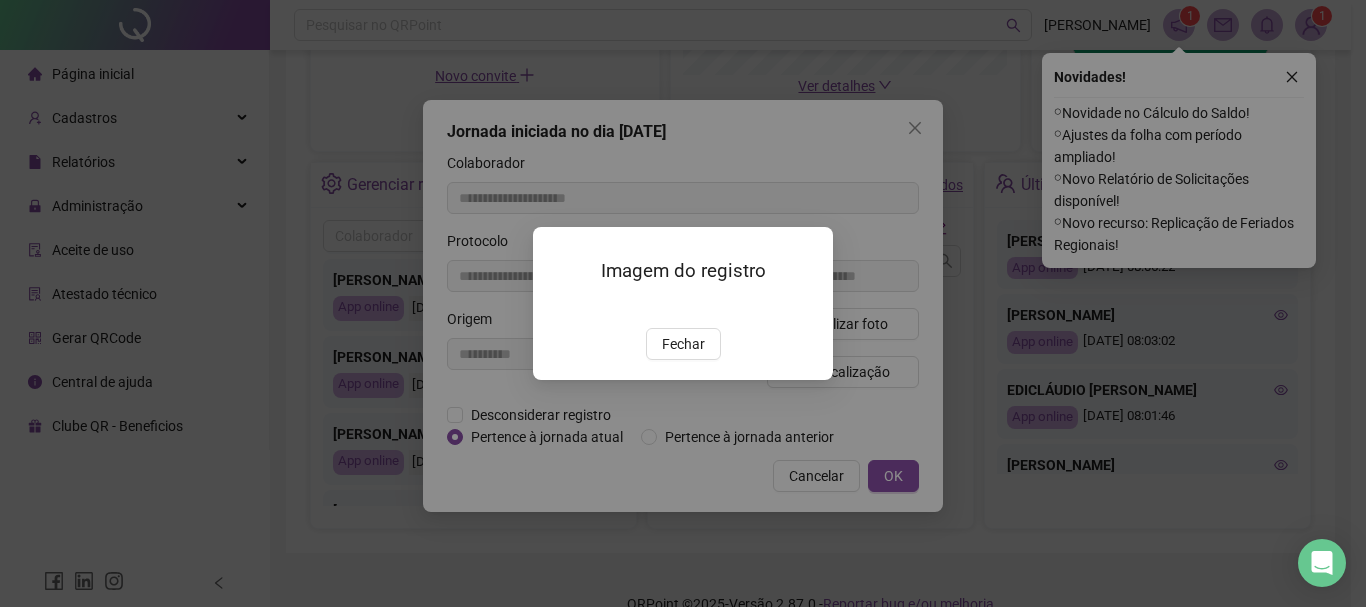 click at bounding box center [557, 307] 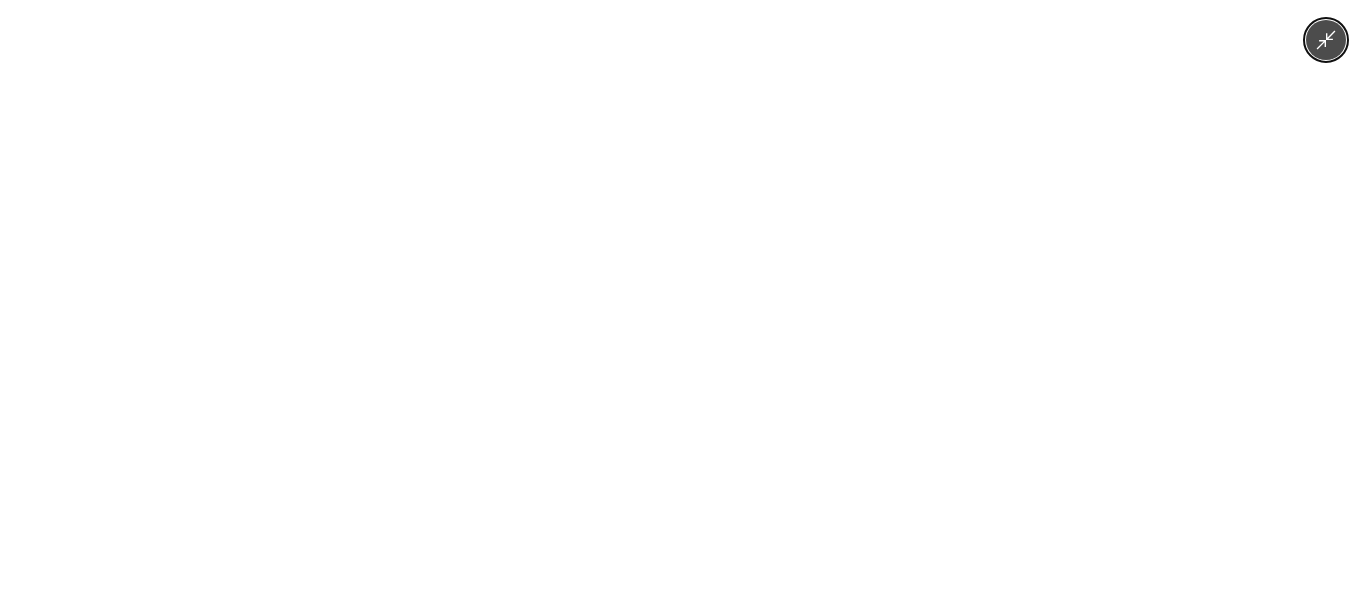 click at bounding box center [682, 303] 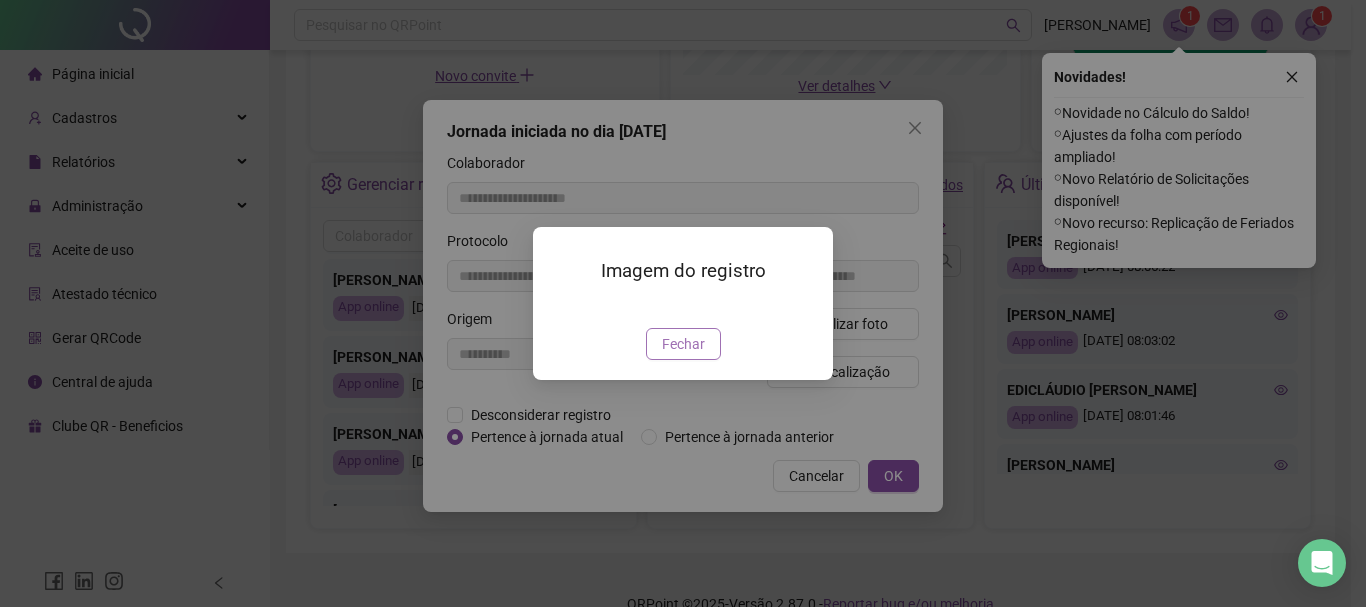 click on "Fechar" at bounding box center (683, 344) 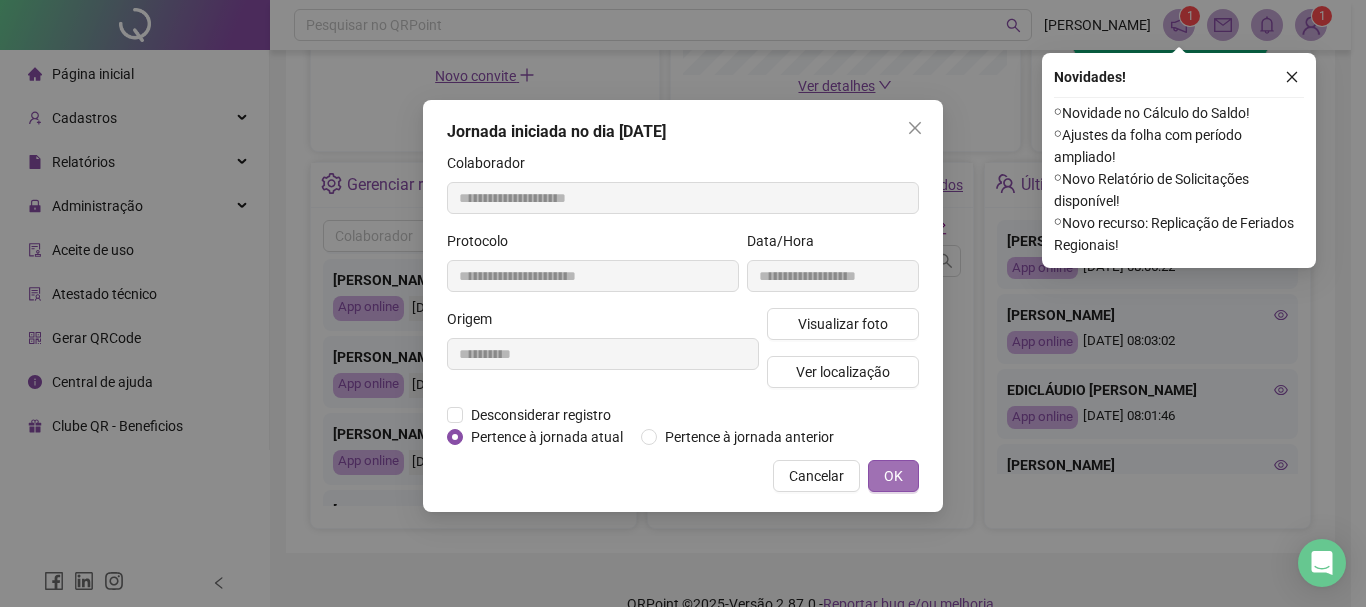 click on "OK" at bounding box center [893, 476] 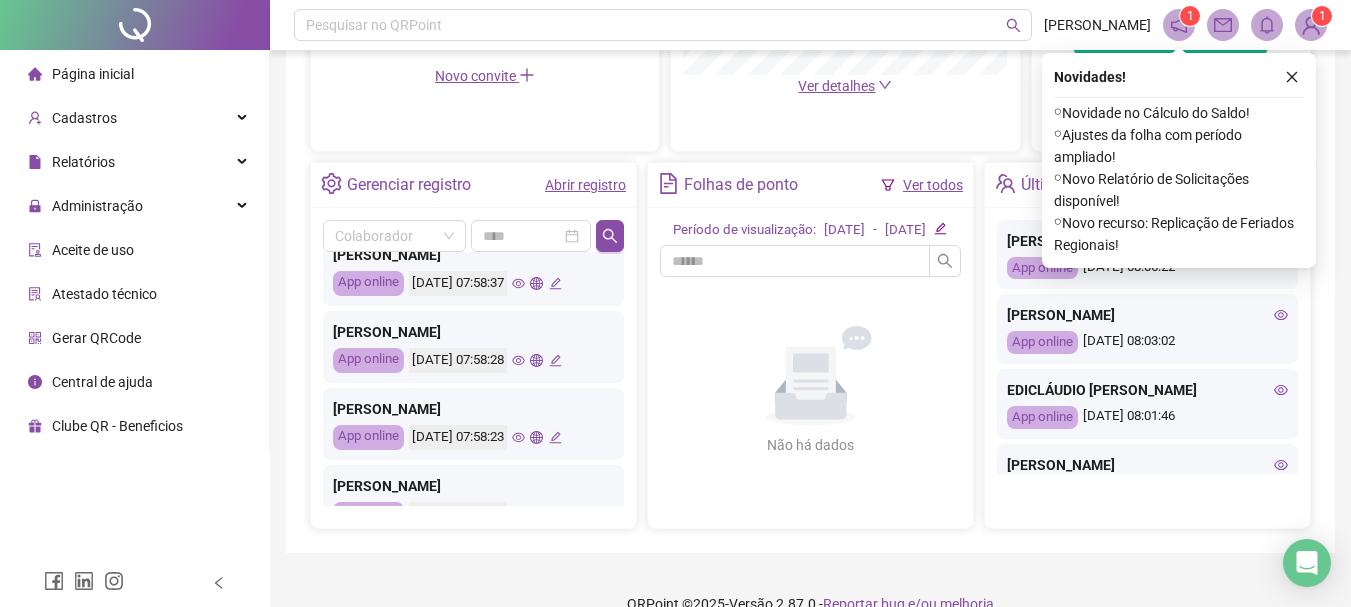 scroll, scrollTop: 400, scrollLeft: 0, axis: vertical 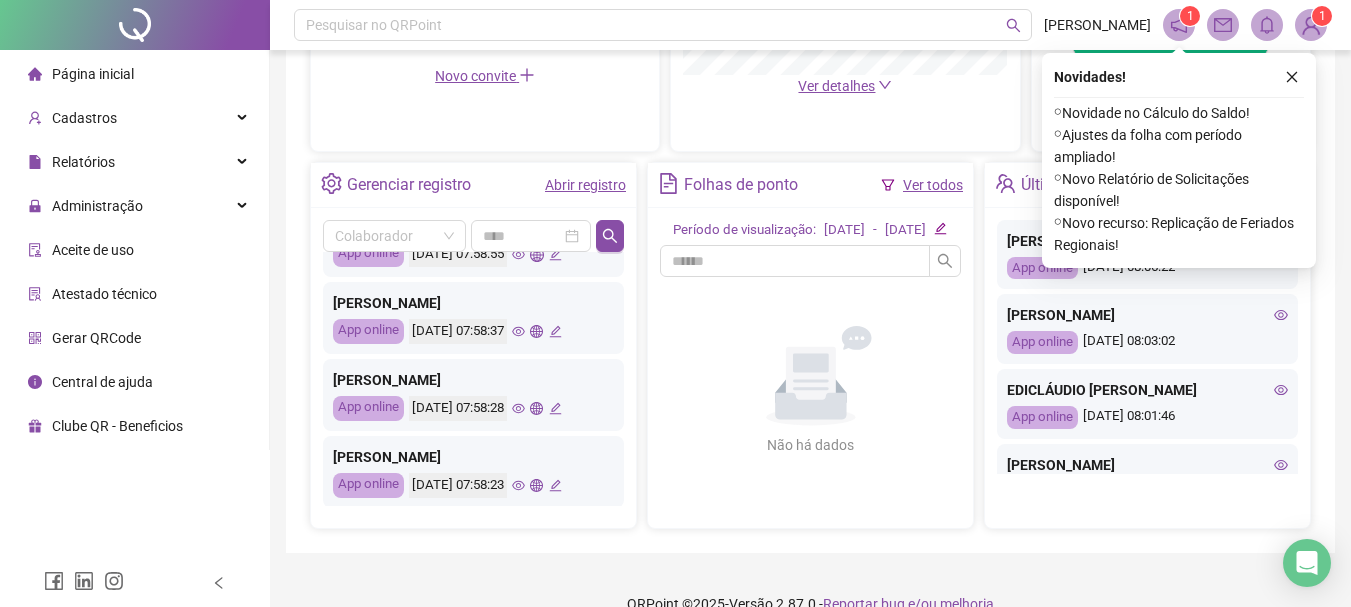 click 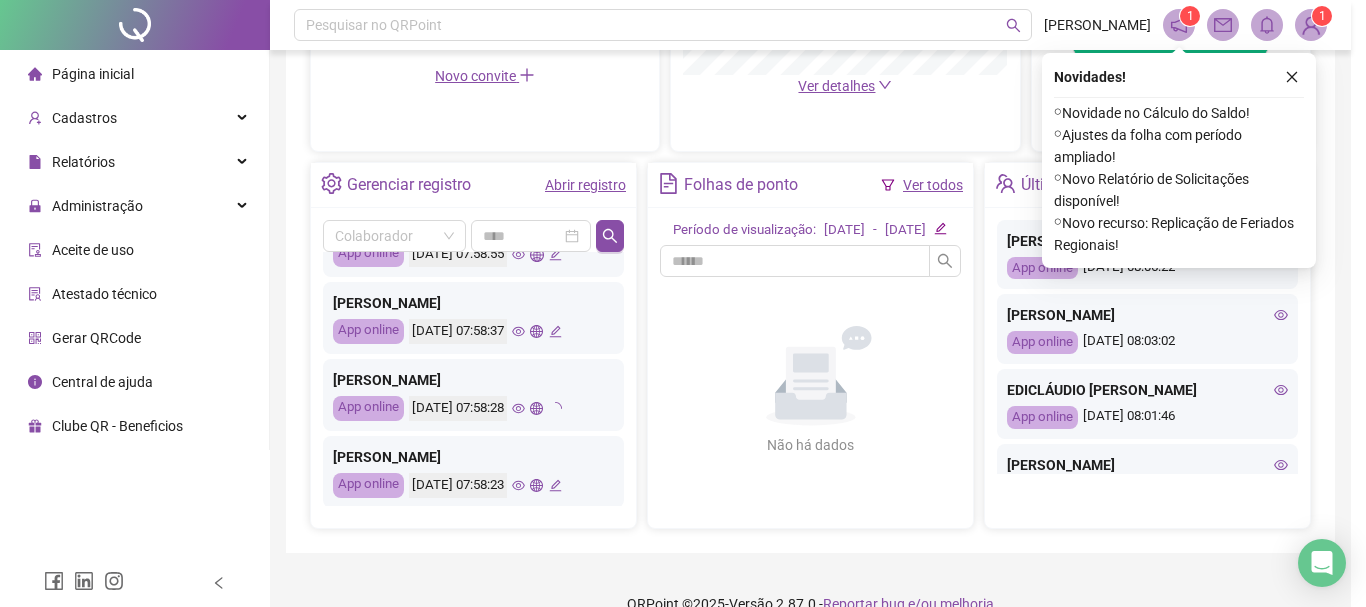 type on "**********" 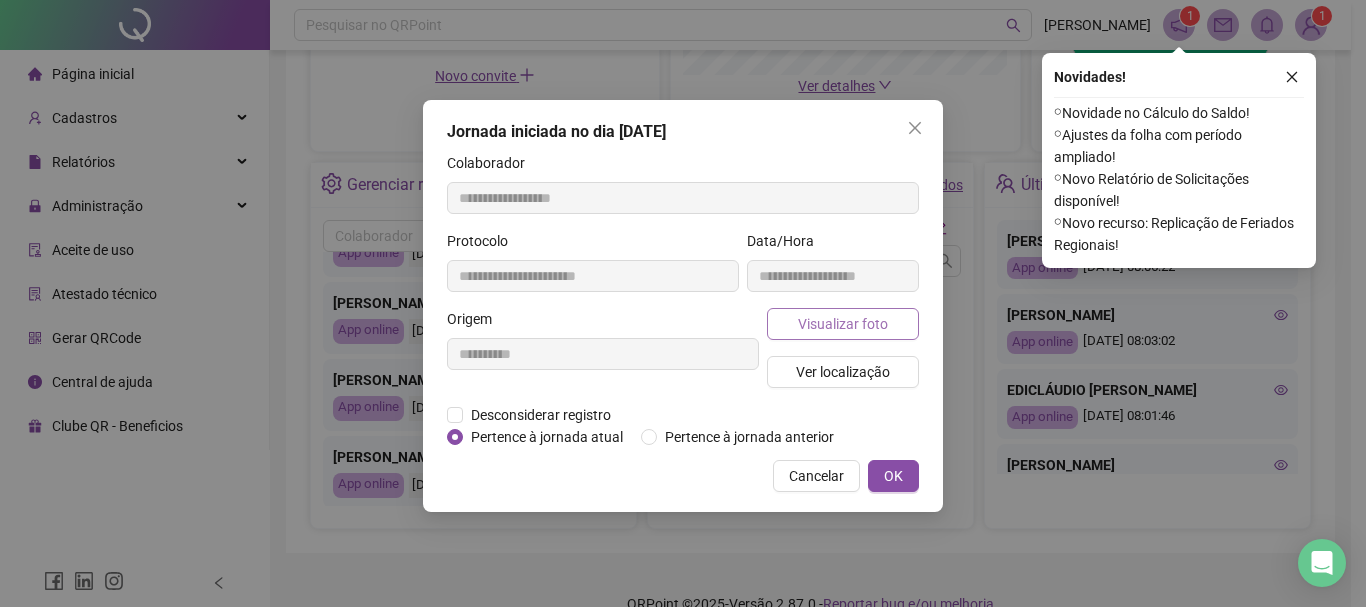 click on "Visualizar foto" at bounding box center [843, 324] 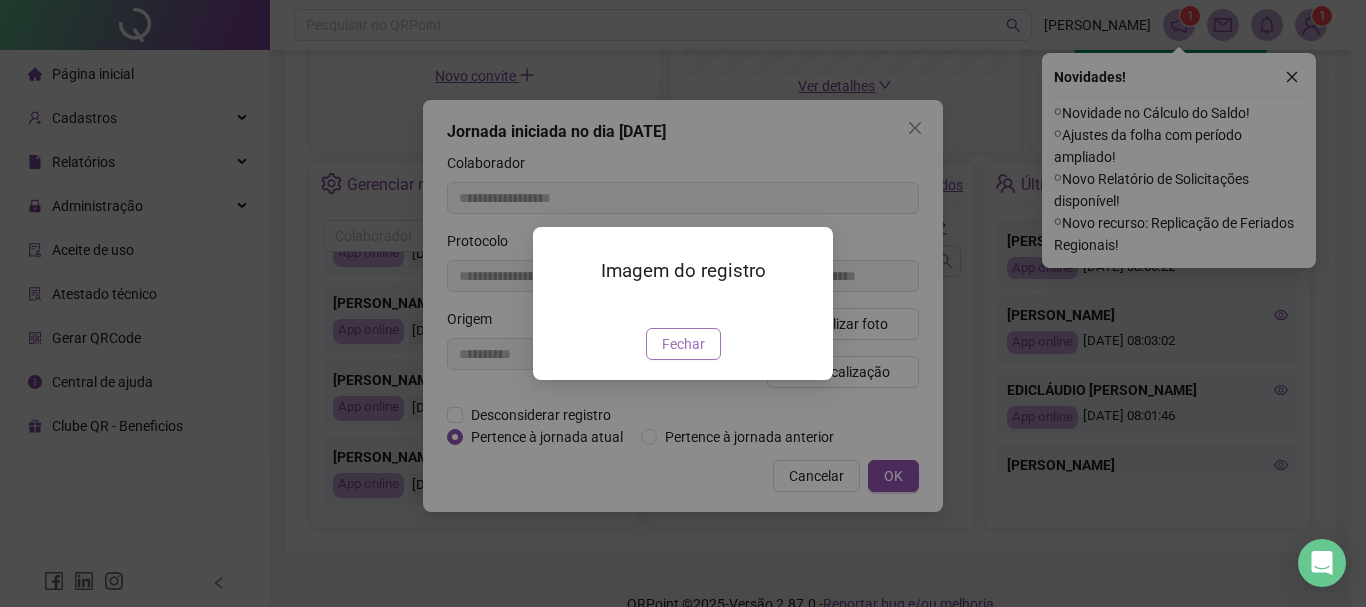 click on "Fechar" at bounding box center [683, 344] 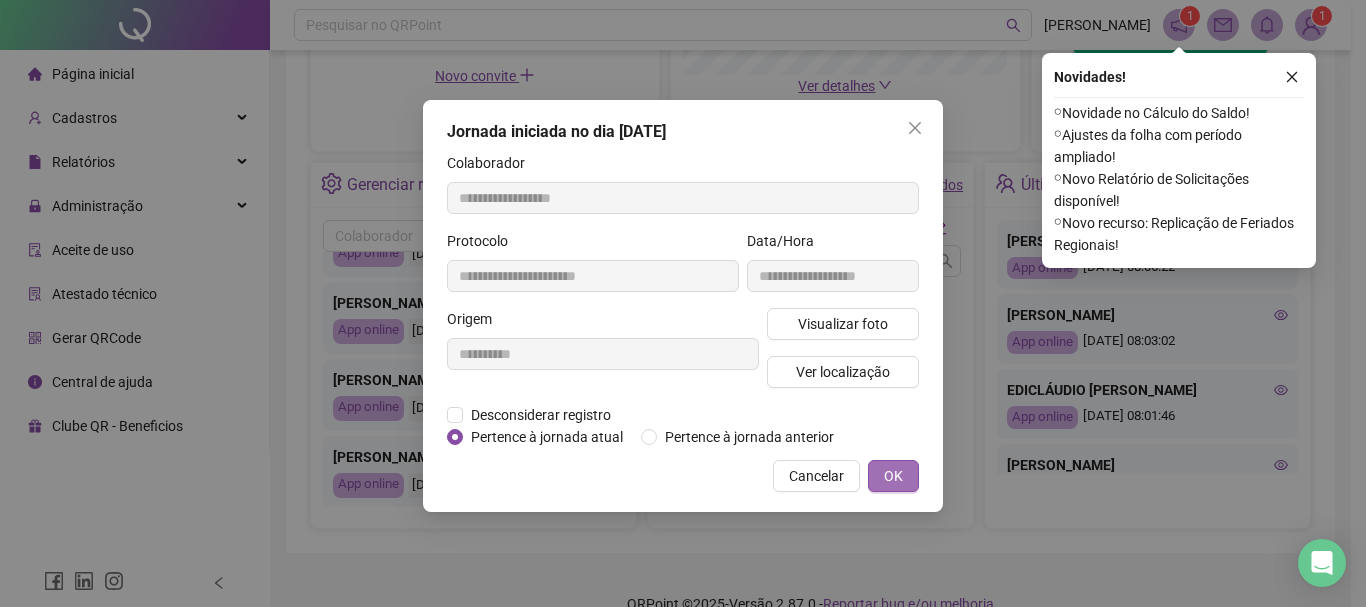 click on "OK" at bounding box center [893, 476] 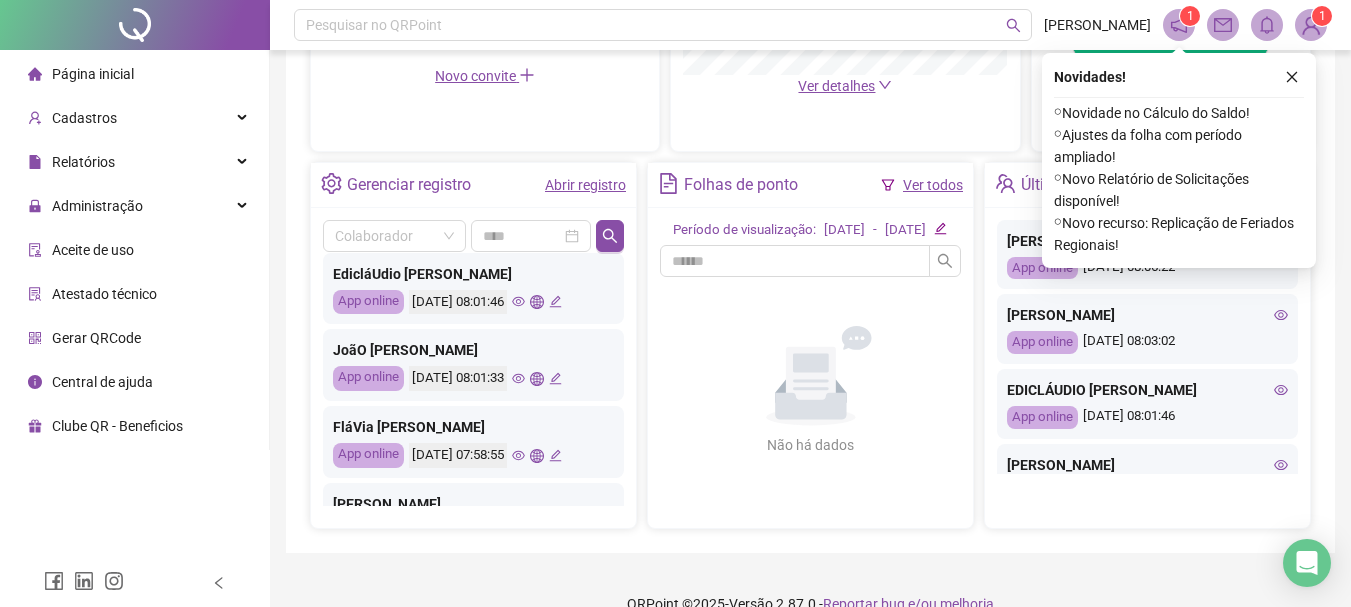 scroll, scrollTop: 200, scrollLeft: 0, axis: vertical 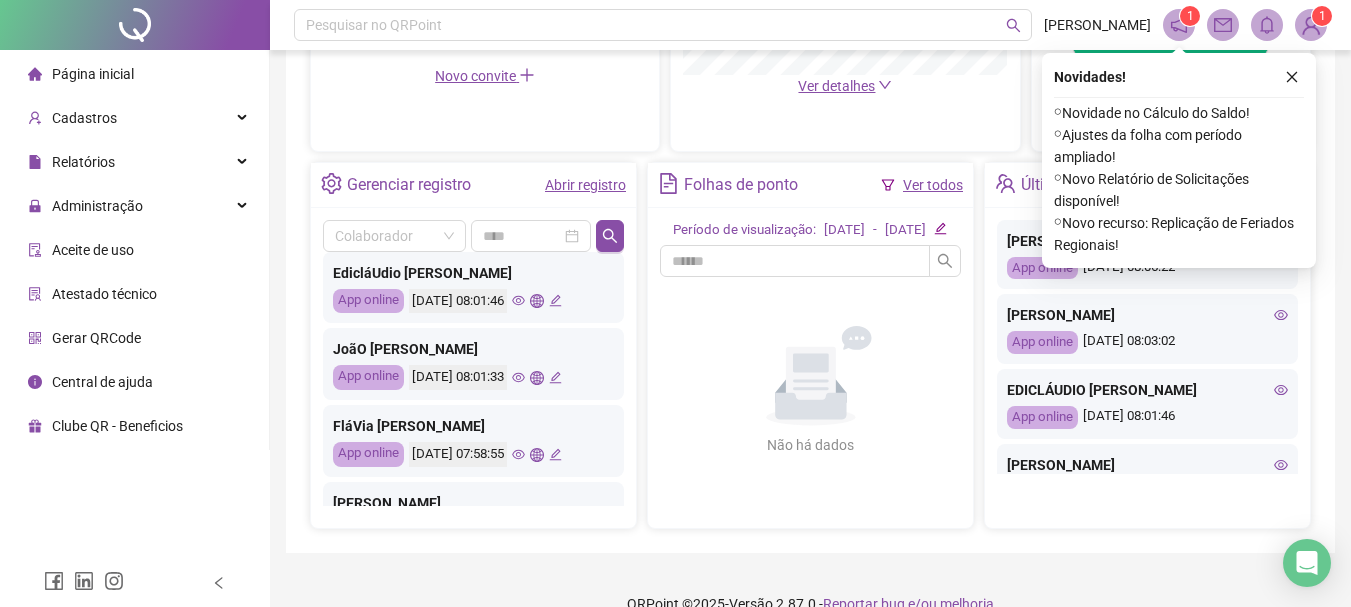 click 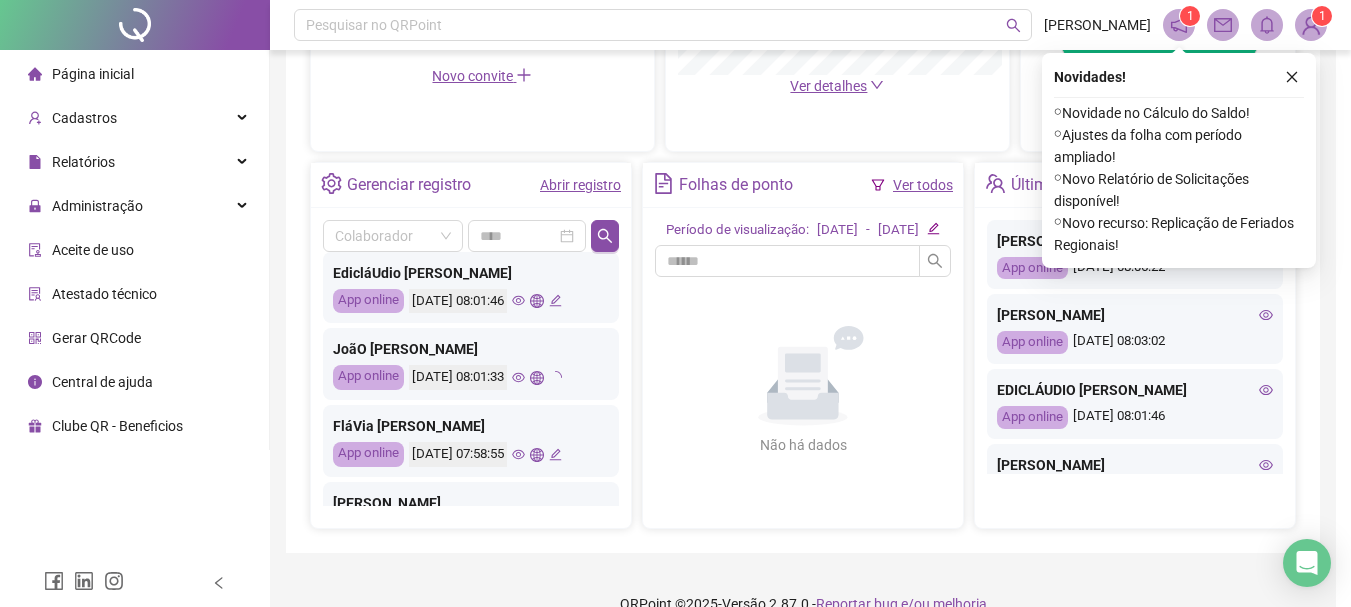 type on "**********" 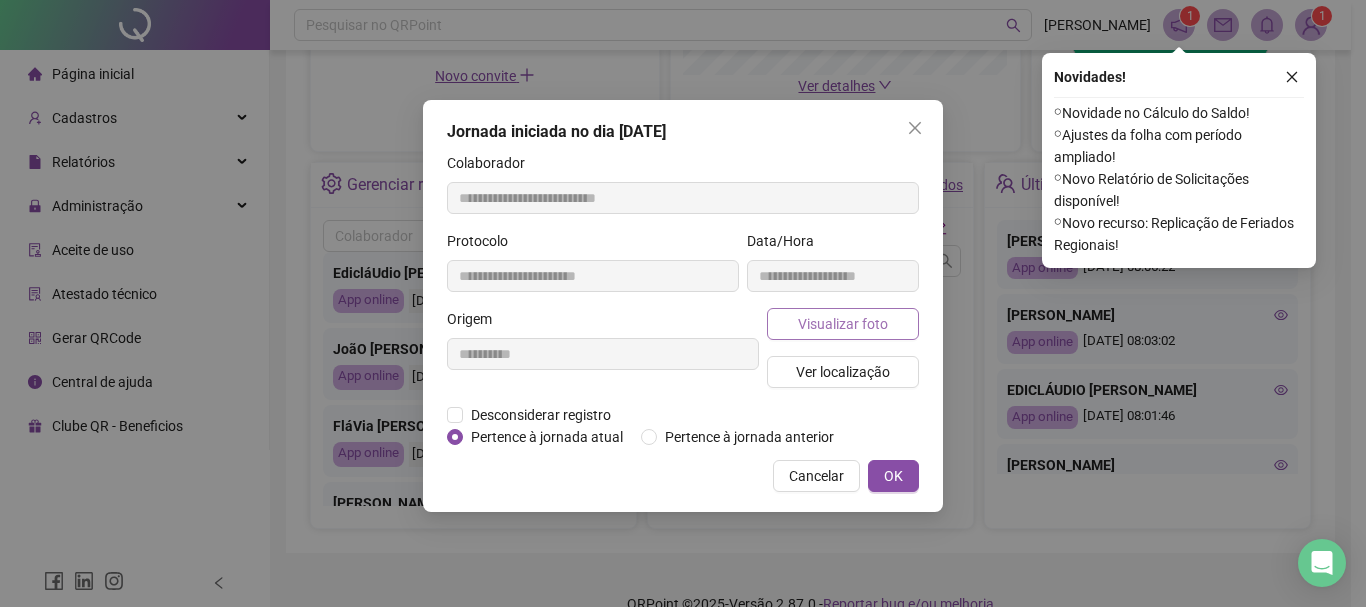 click on "Visualizar foto" at bounding box center (843, 324) 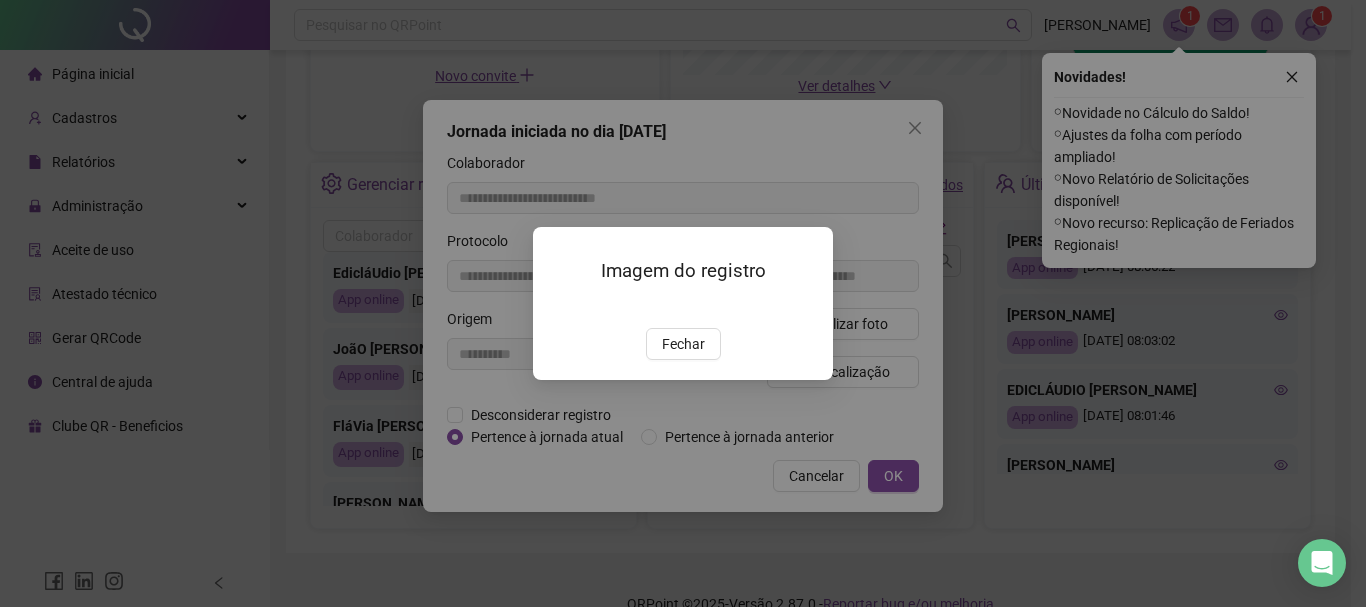 click at bounding box center [557, 307] 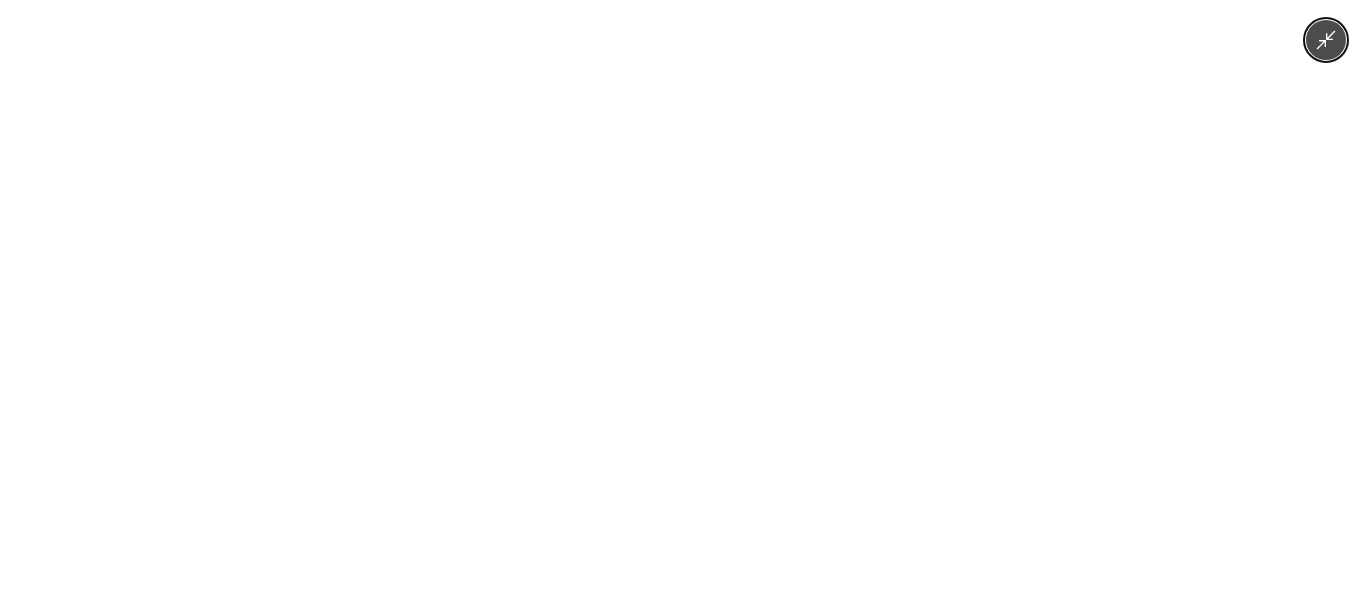 click at bounding box center (682, 303) 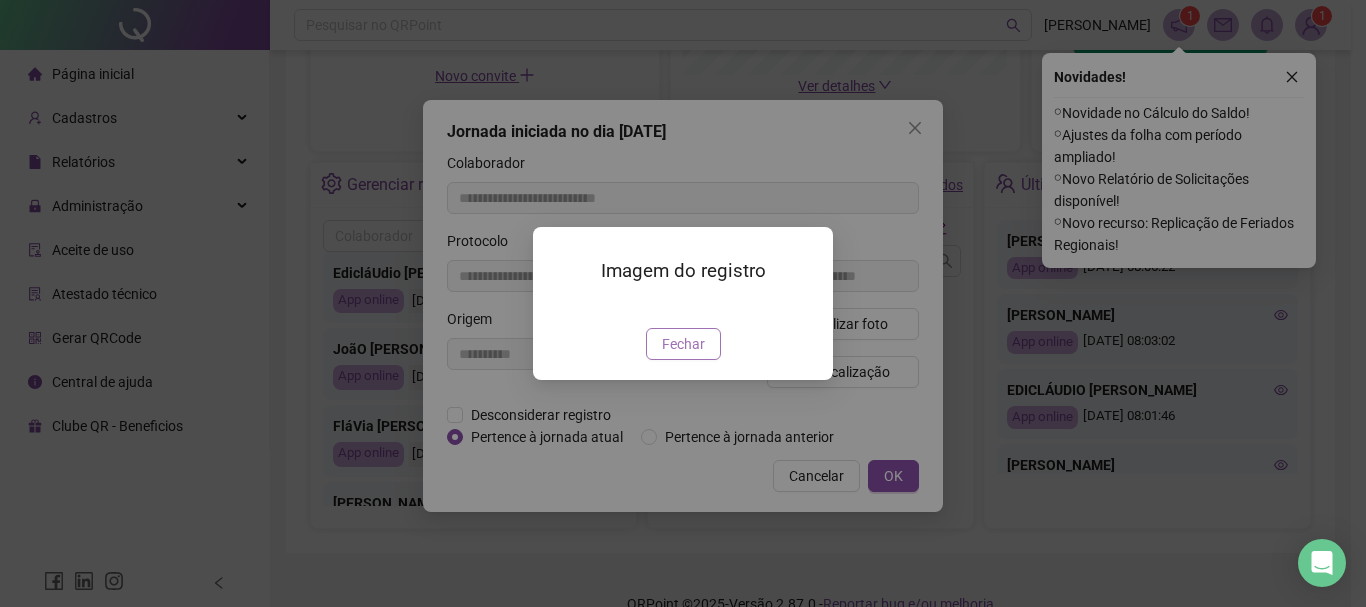 click on "Fechar" at bounding box center [683, 344] 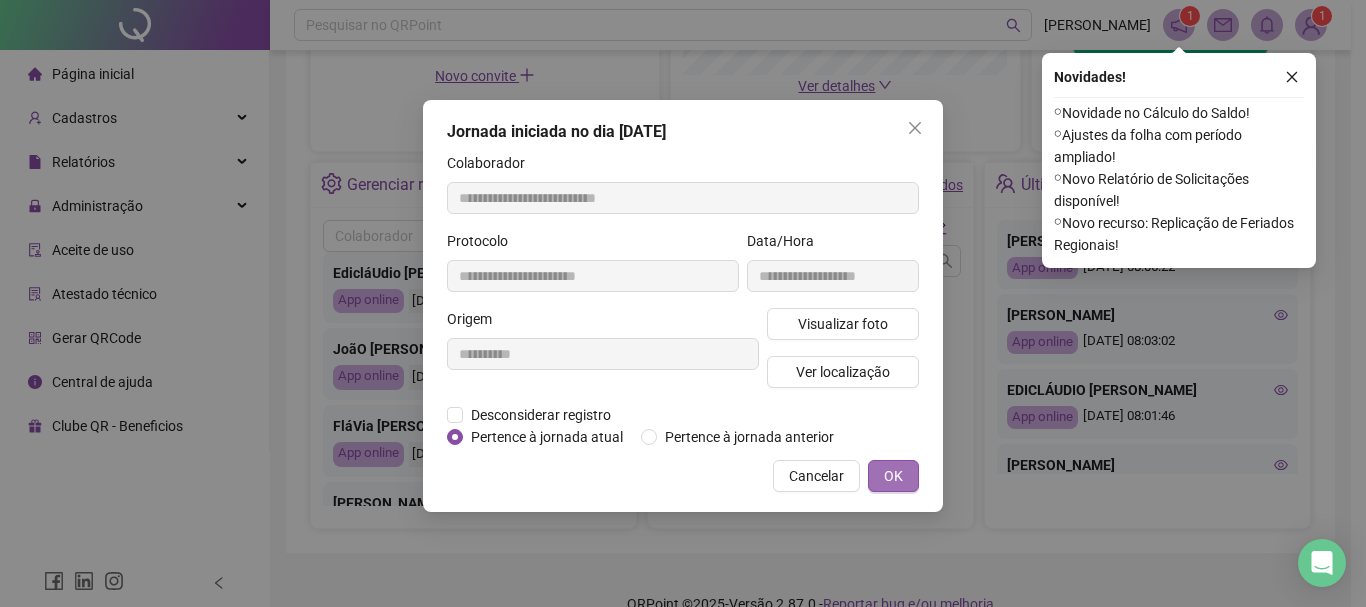 click on "OK" at bounding box center (893, 476) 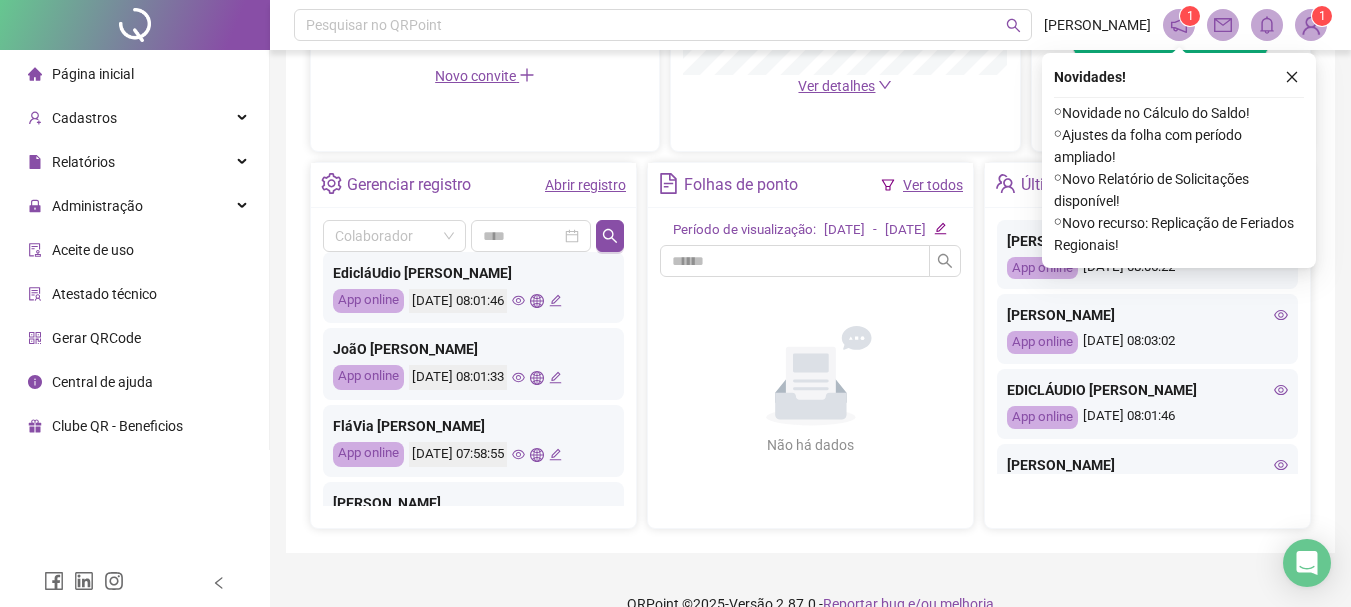 click 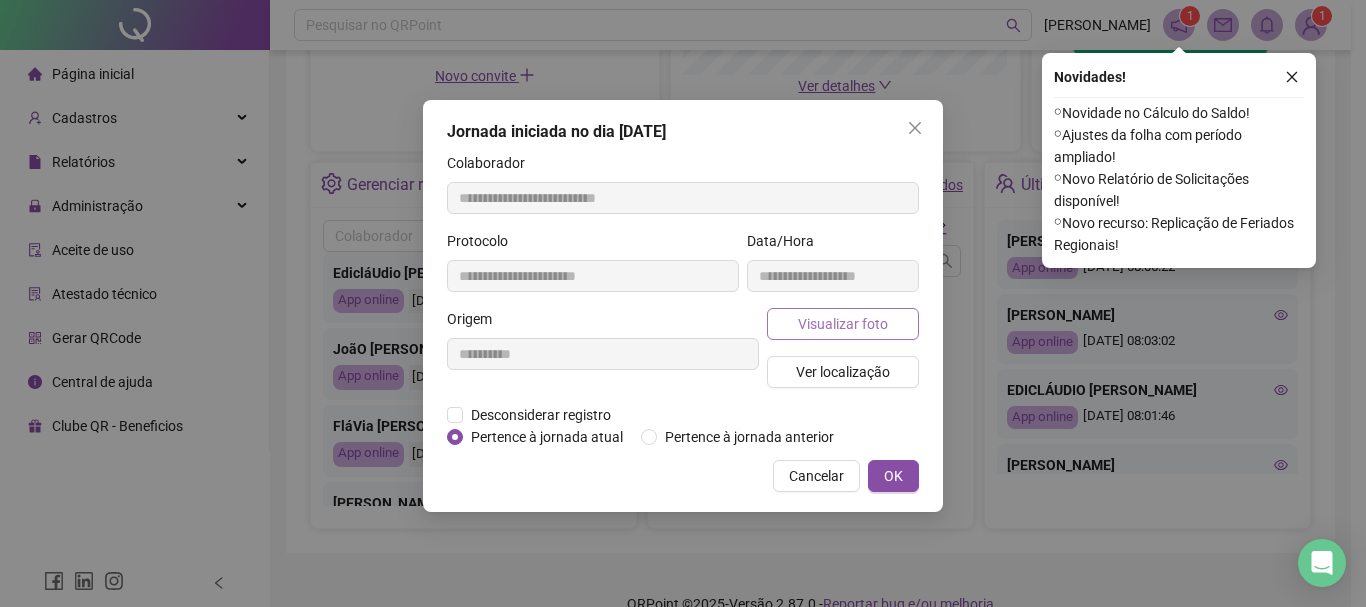 click on "Visualizar foto" at bounding box center [843, 324] 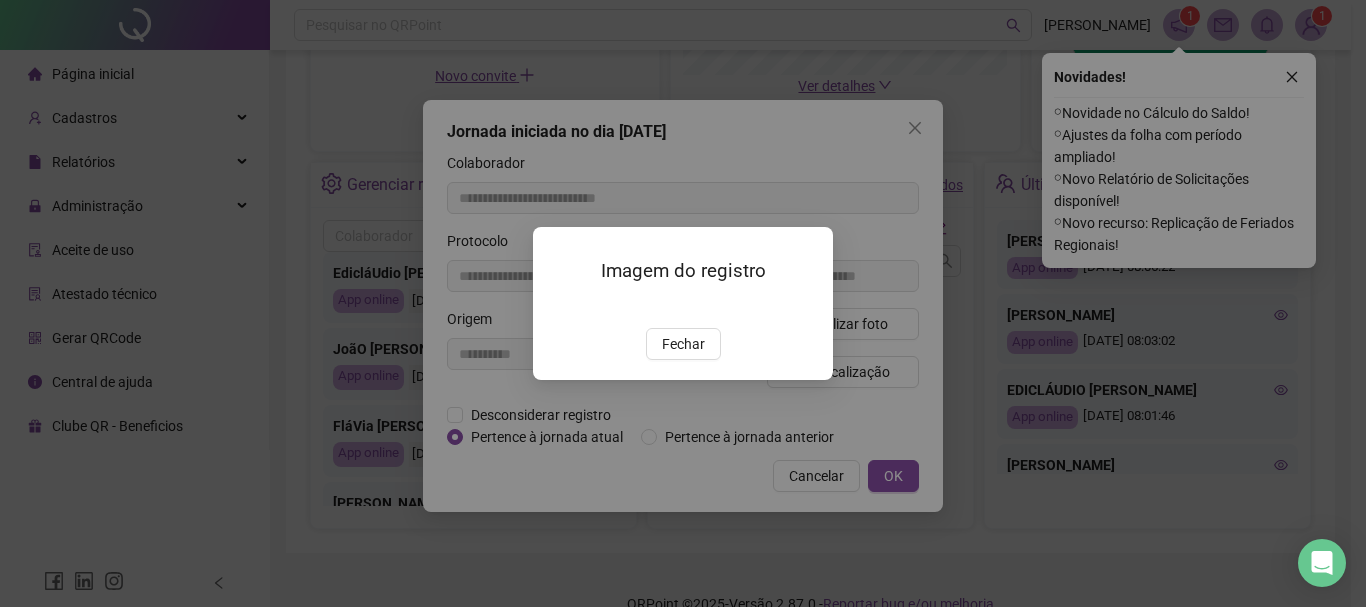 click at bounding box center [557, 307] 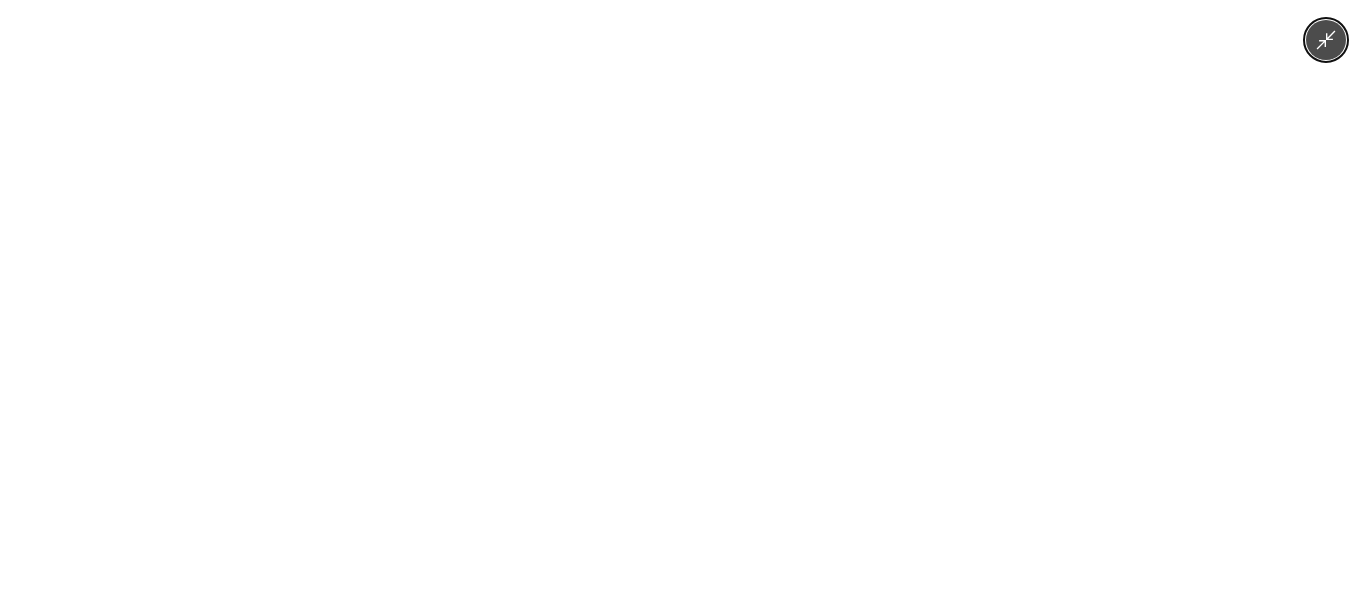 click at bounding box center (682, 303) 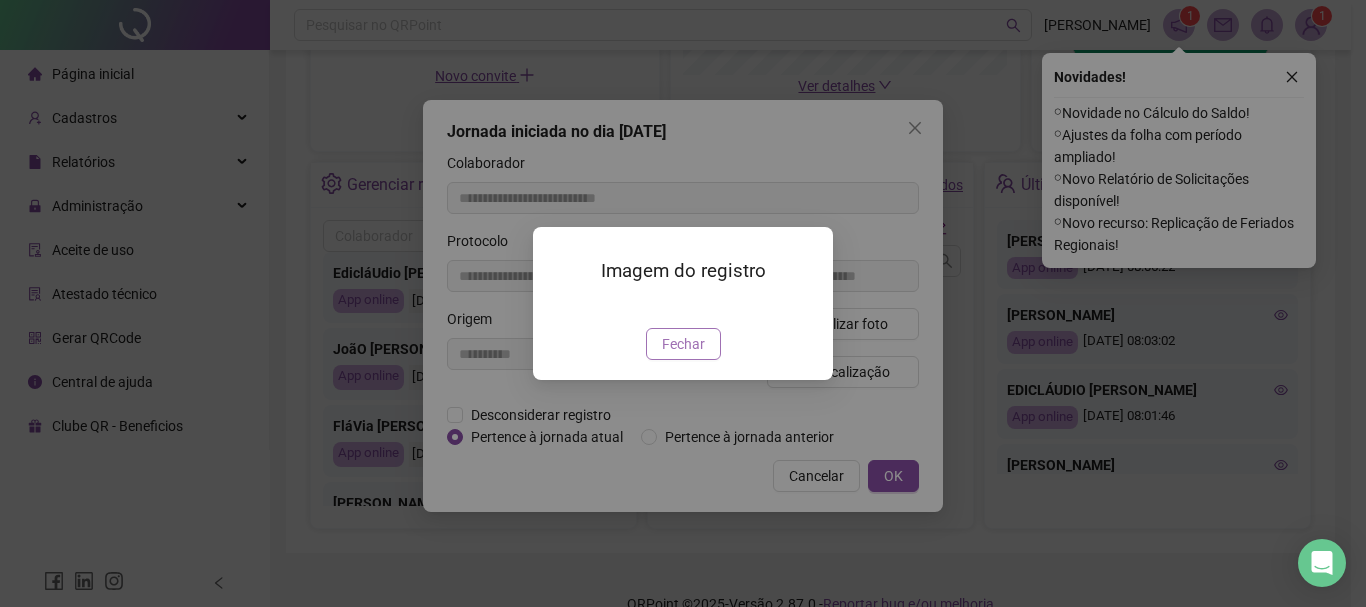 click on "Fechar" at bounding box center (683, 344) 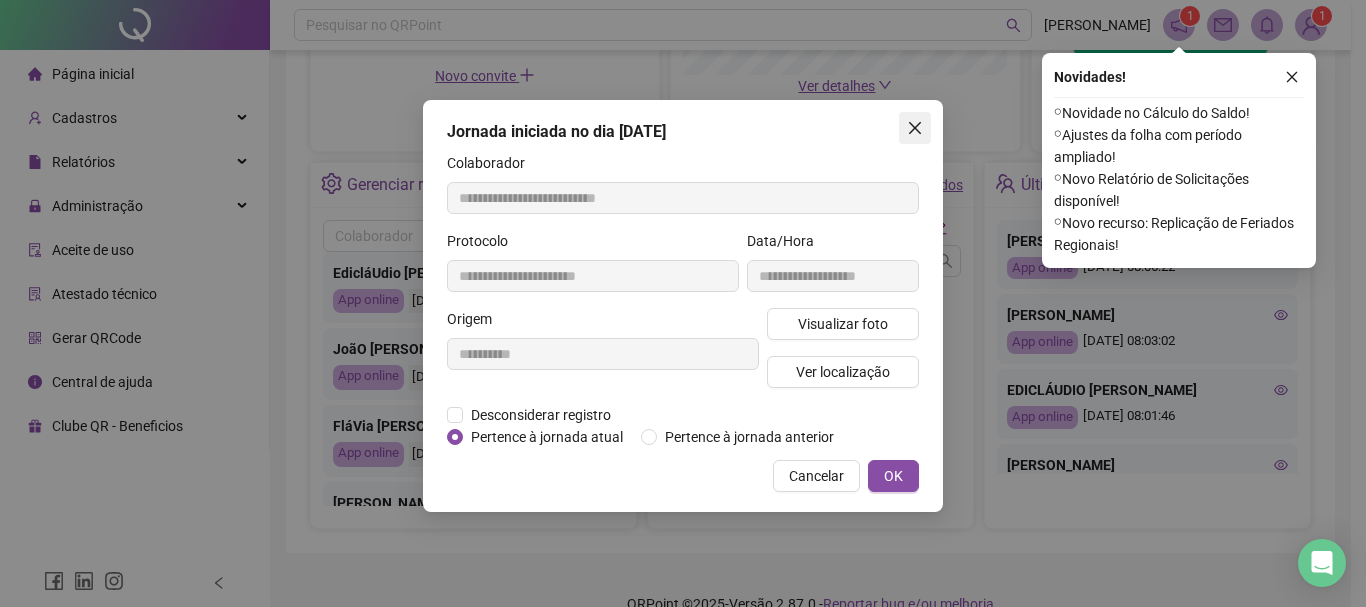 click 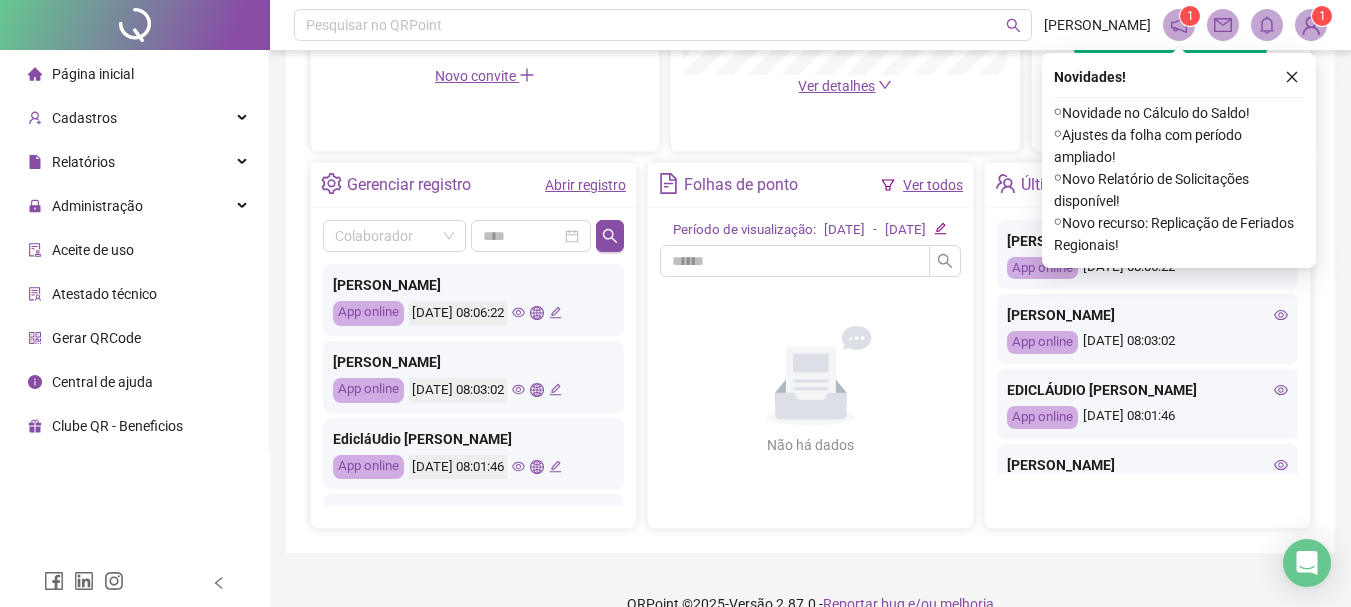 scroll, scrollTop: 0, scrollLeft: 0, axis: both 